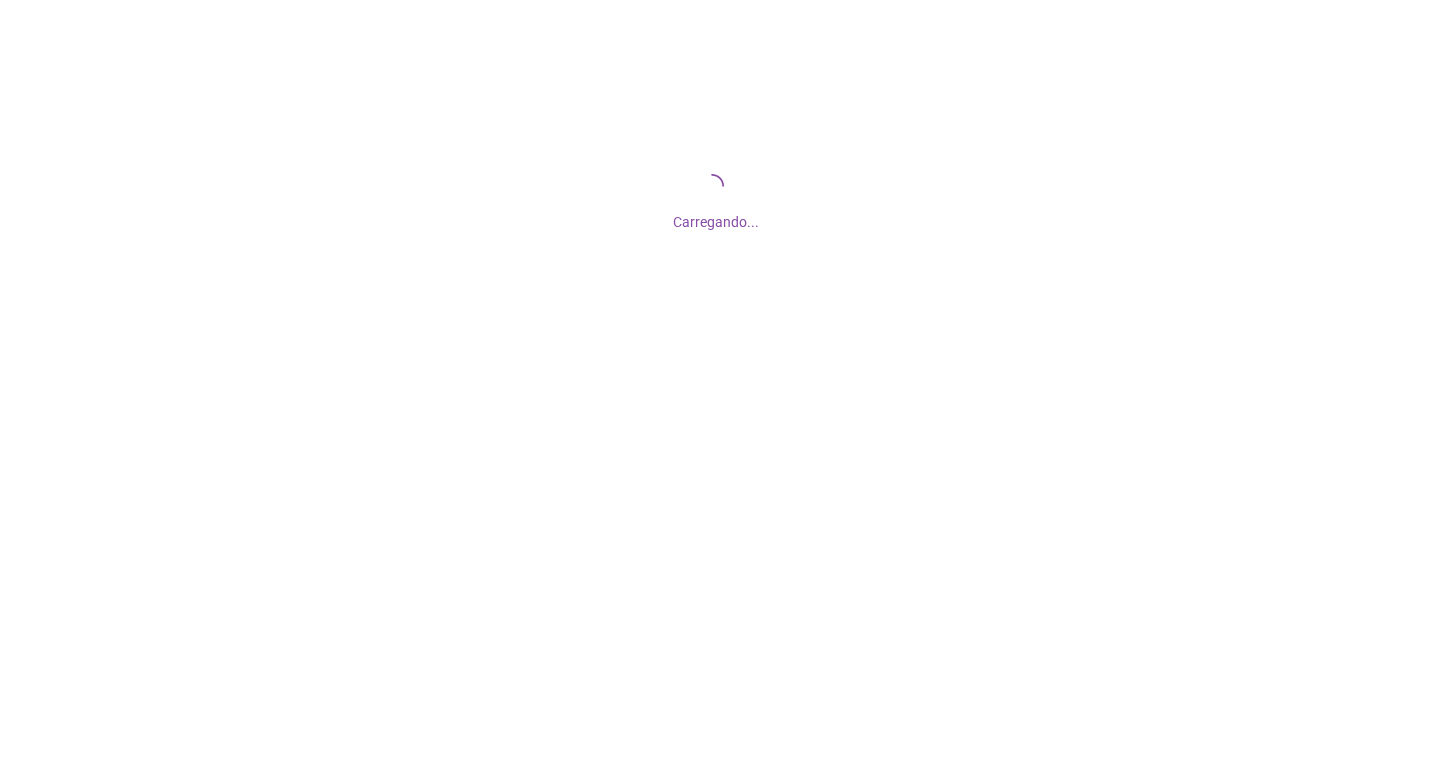 scroll, scrollTop: 0, scrollLeft: 0, axis: both 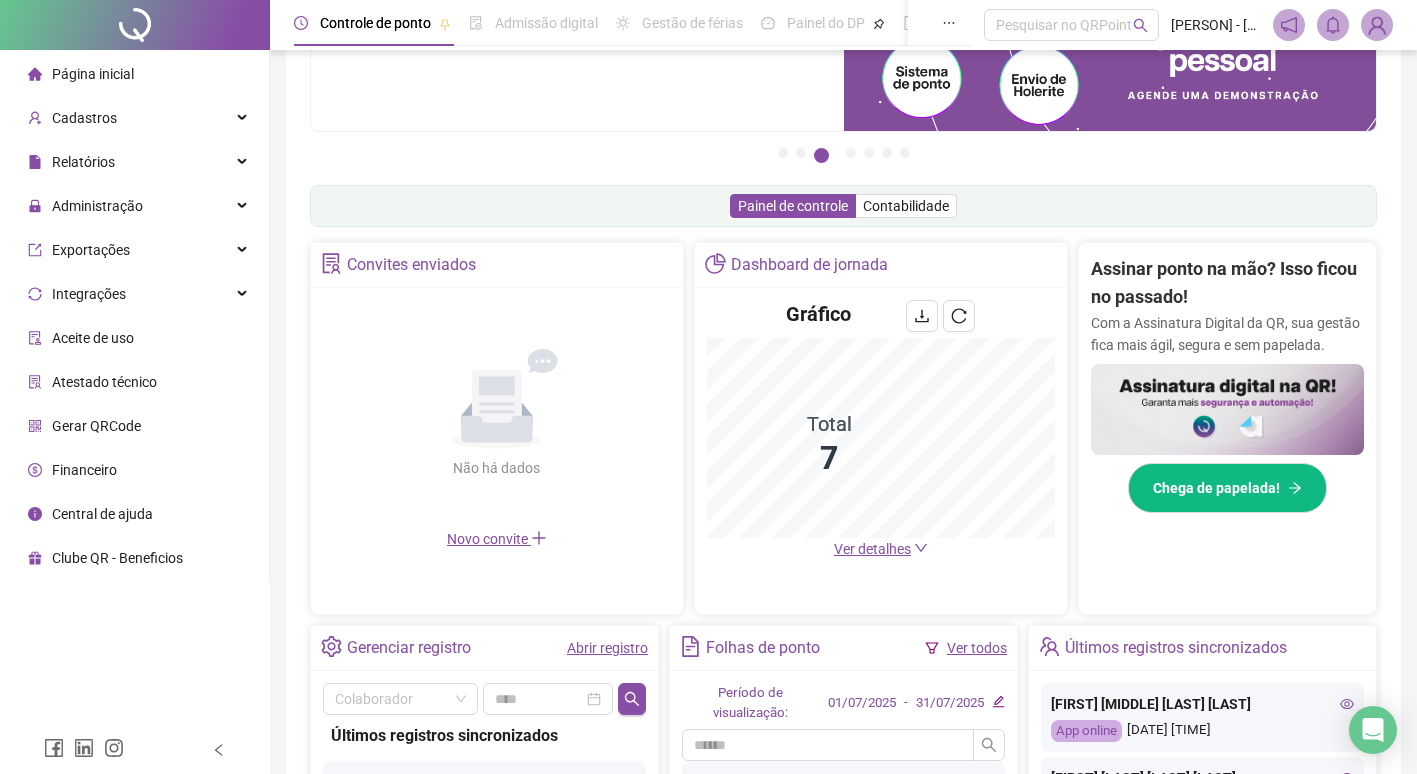 click on "Abrir registro" at bounding box center (607, 648) 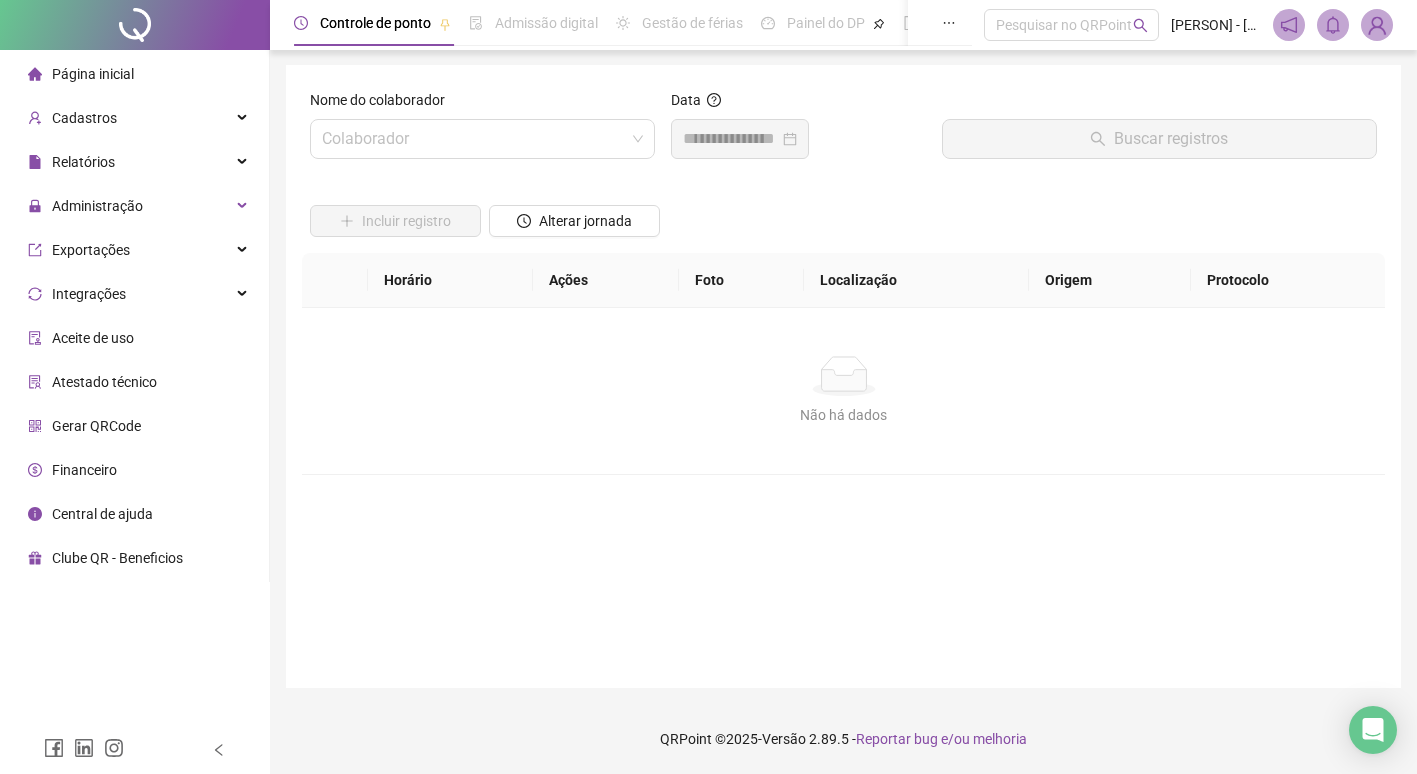 scroll, scrollTop: 1, scrollLeft: 0, axis: vertical 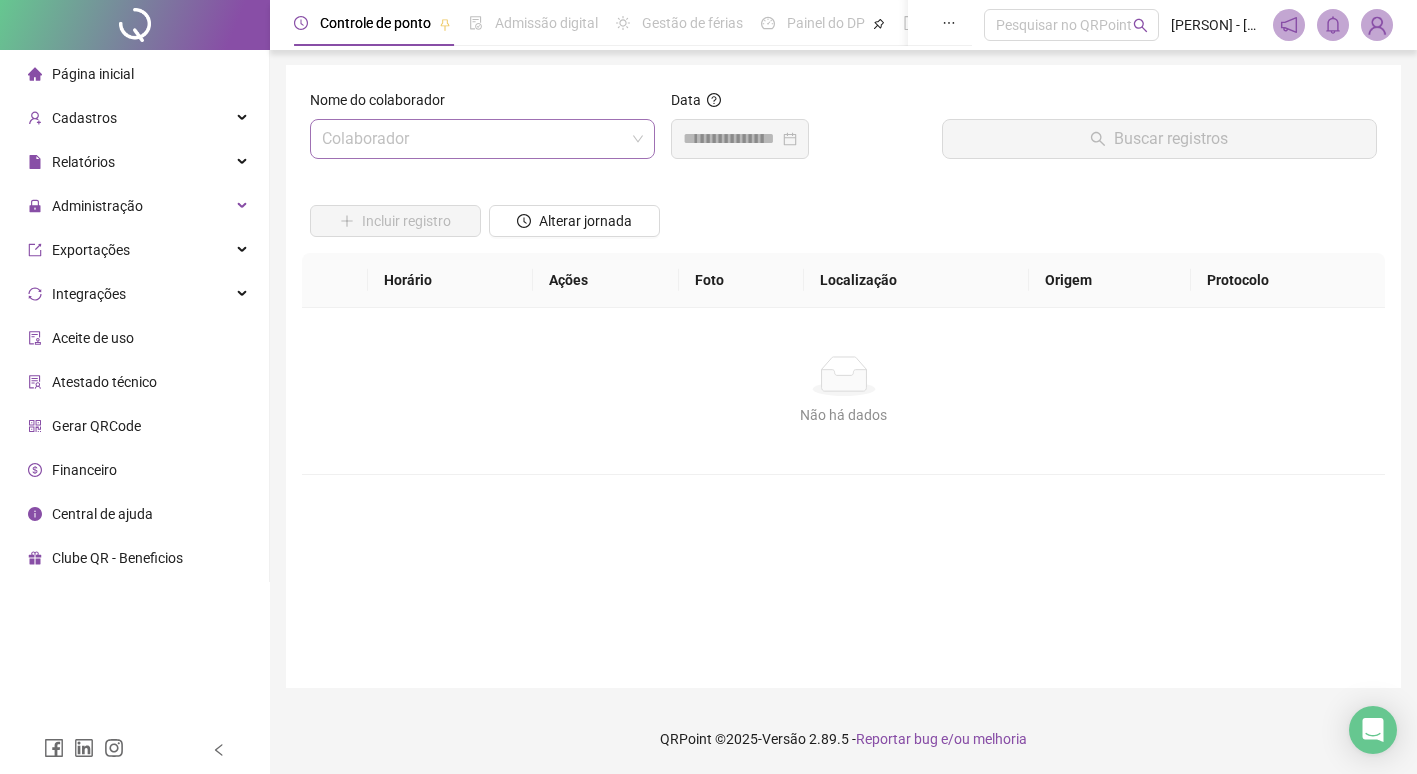 click at bounding box center [473, 139] 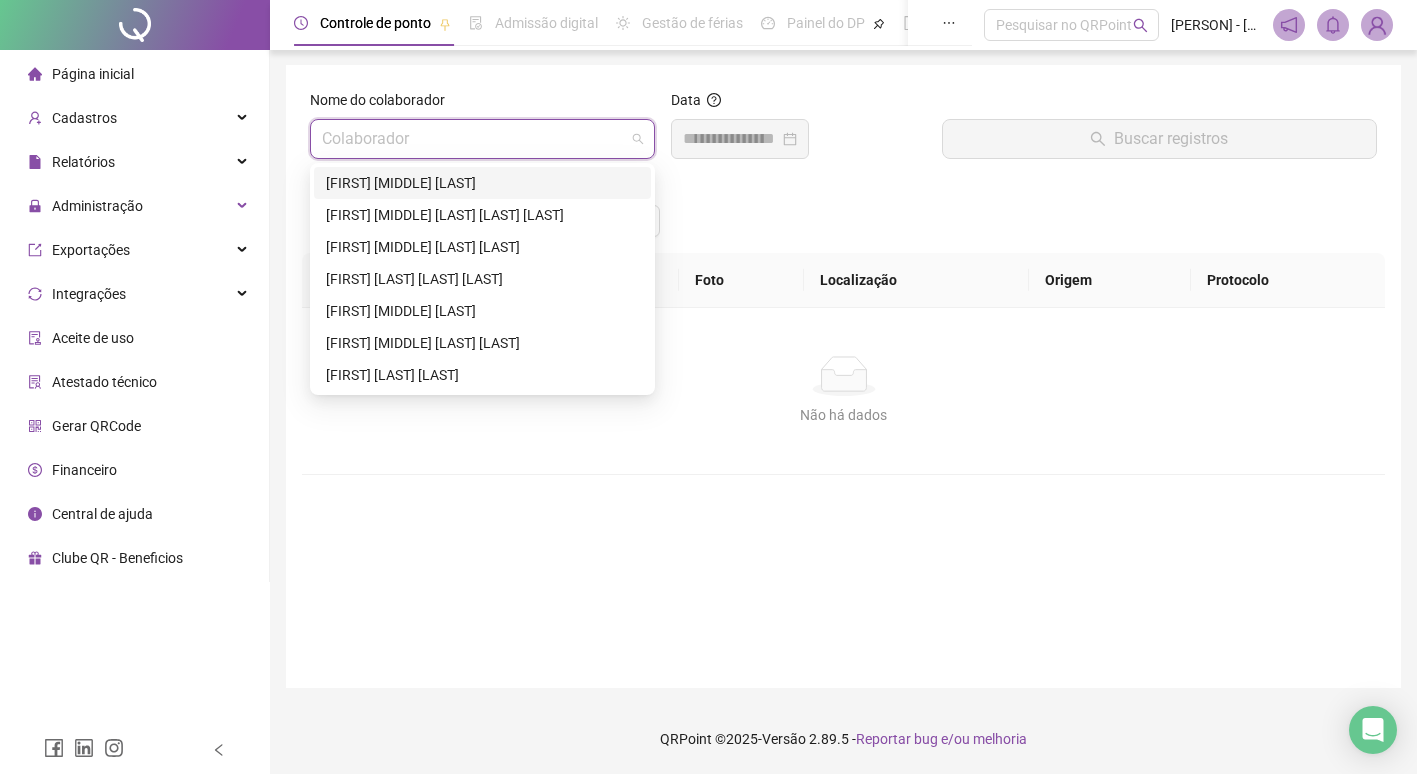 click on "[FIRST] [MIDDLE] [LAST]" at bounding box center (482, 183) 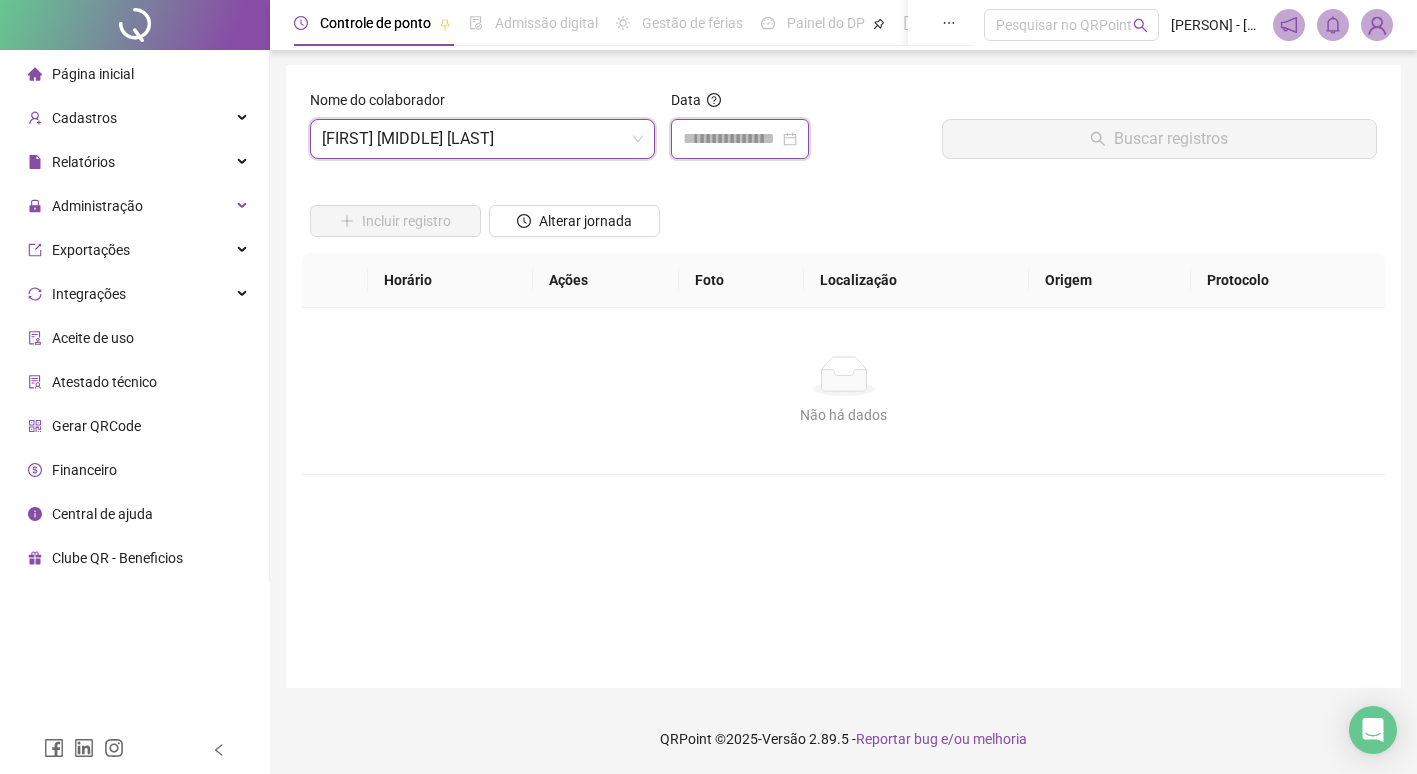 click at bounding box center (731, 139) 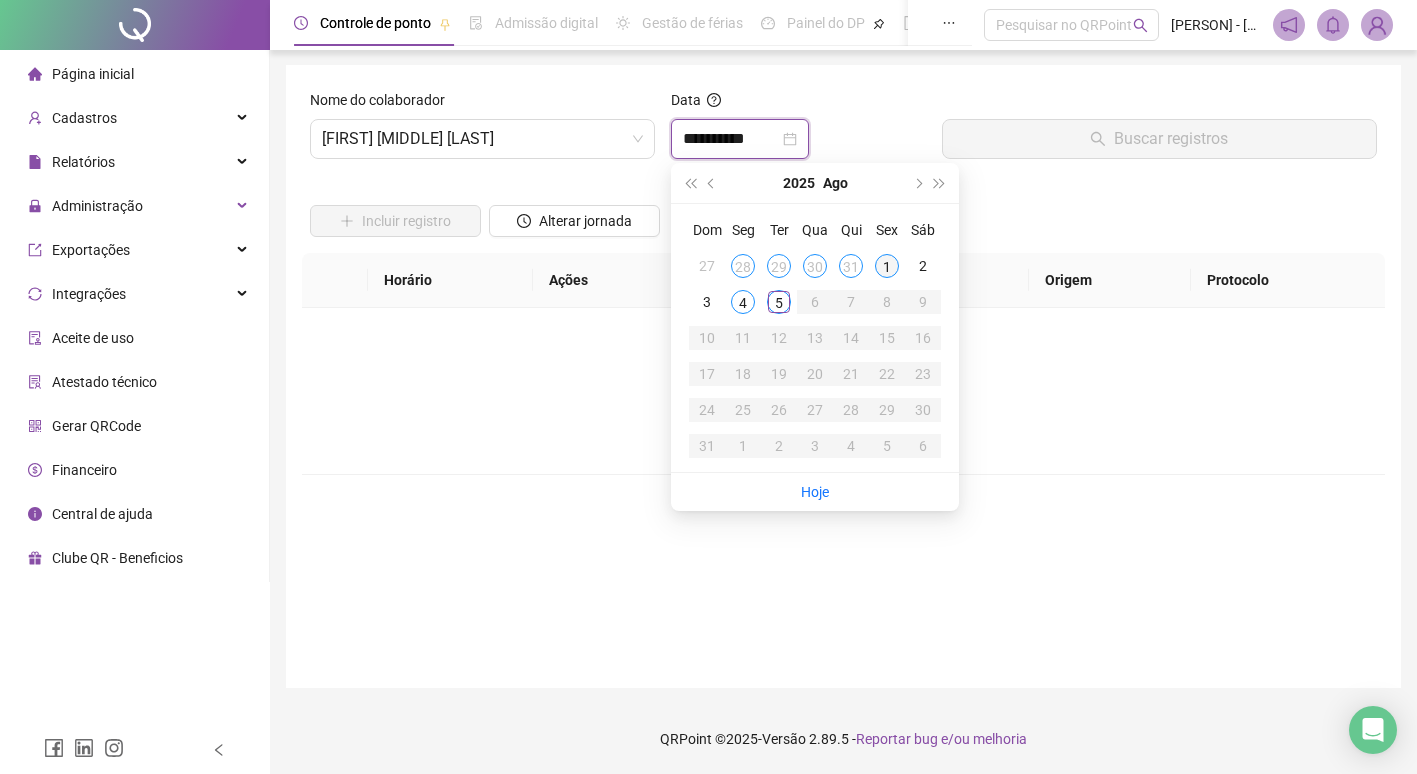 type on "**********" 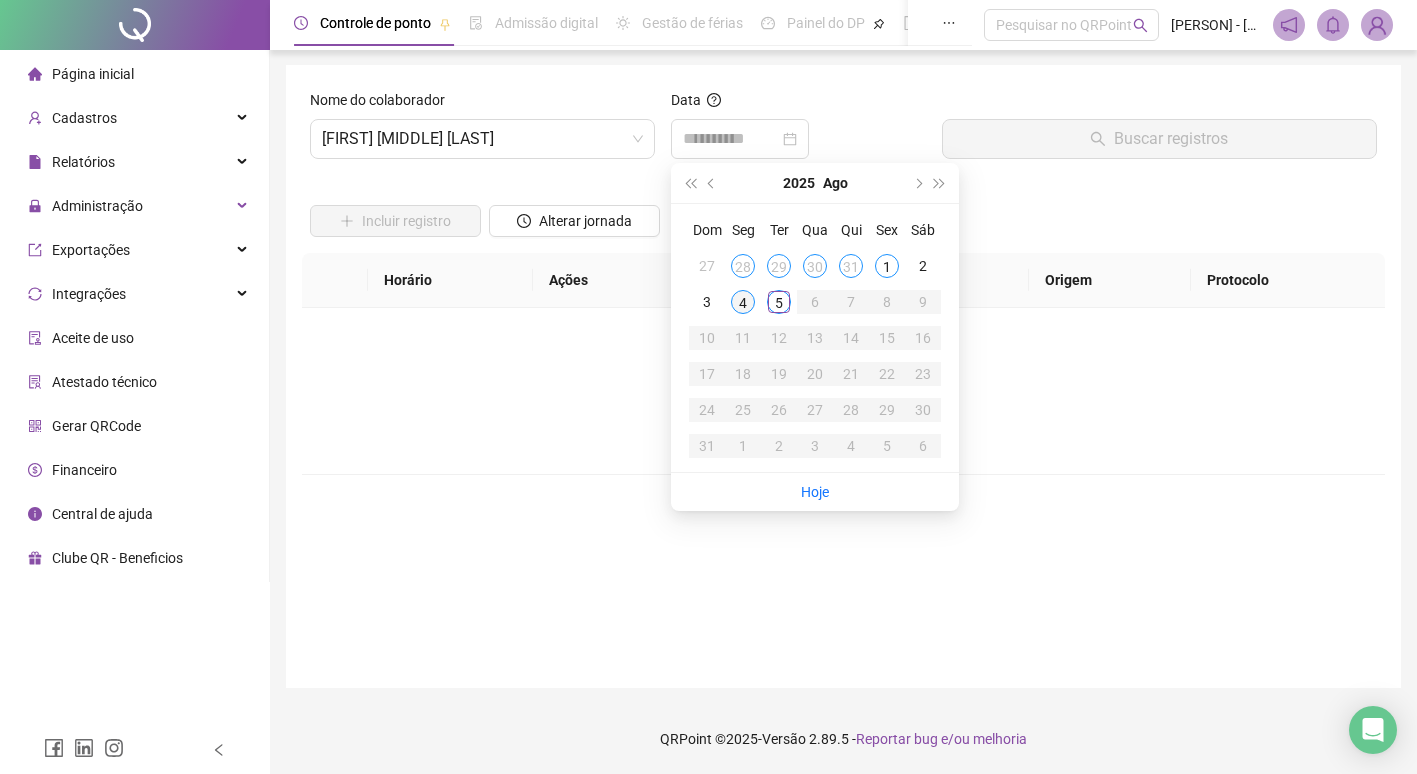 click on "4" at bounding box center [743, 302] 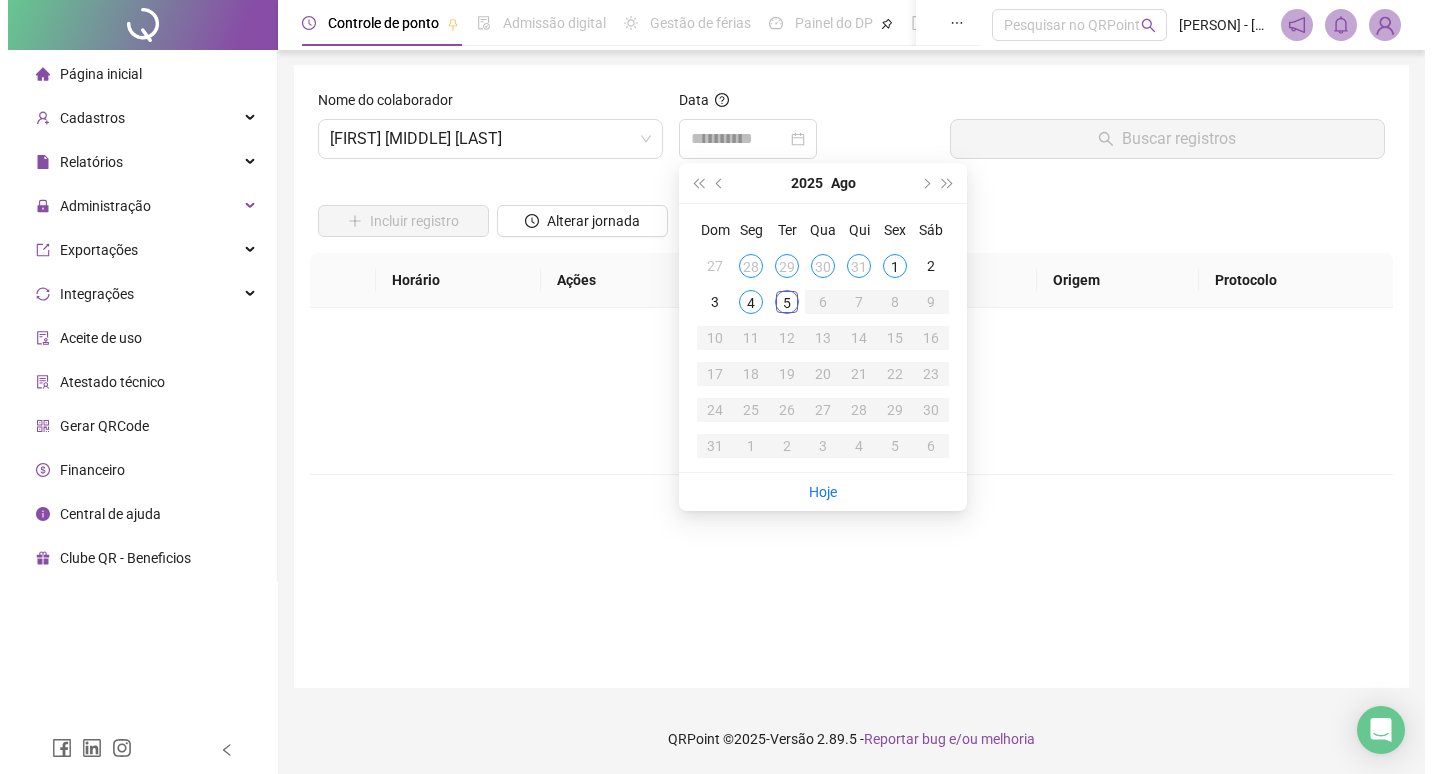 scroll, scrollTop: 0, scrollLeft: 0, axis: both 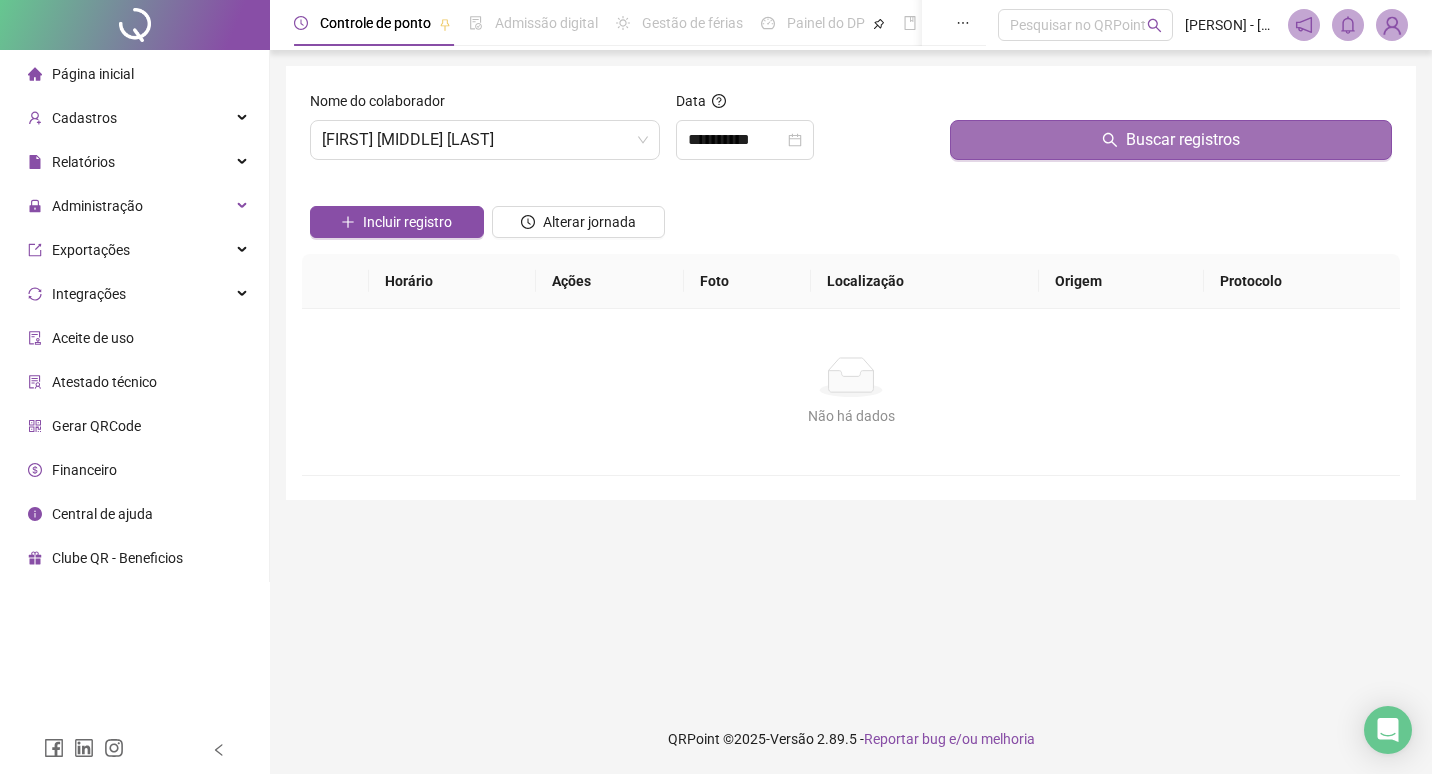 click on "Buscar registros" at bounding box center (1171, 140) 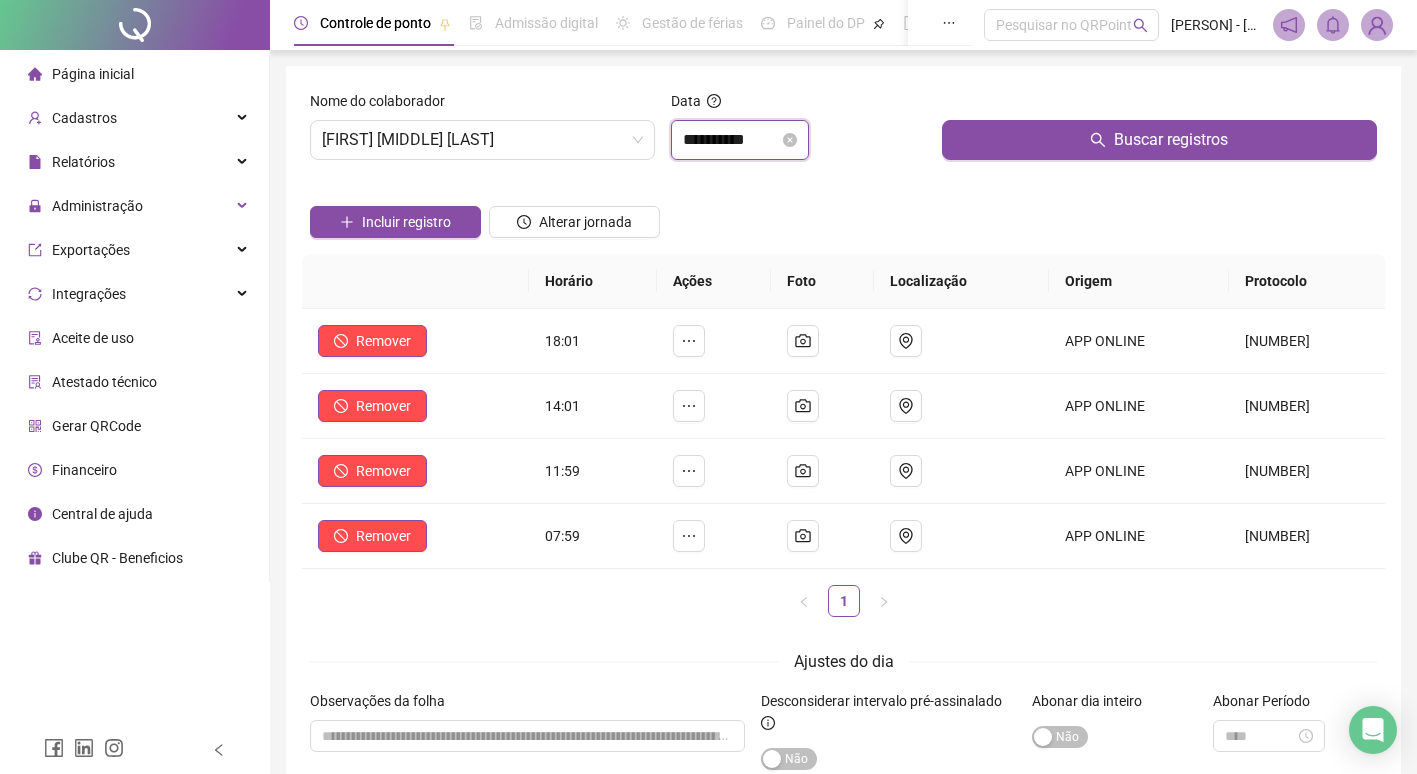 click on "**********" at bounding box center [731, 140] 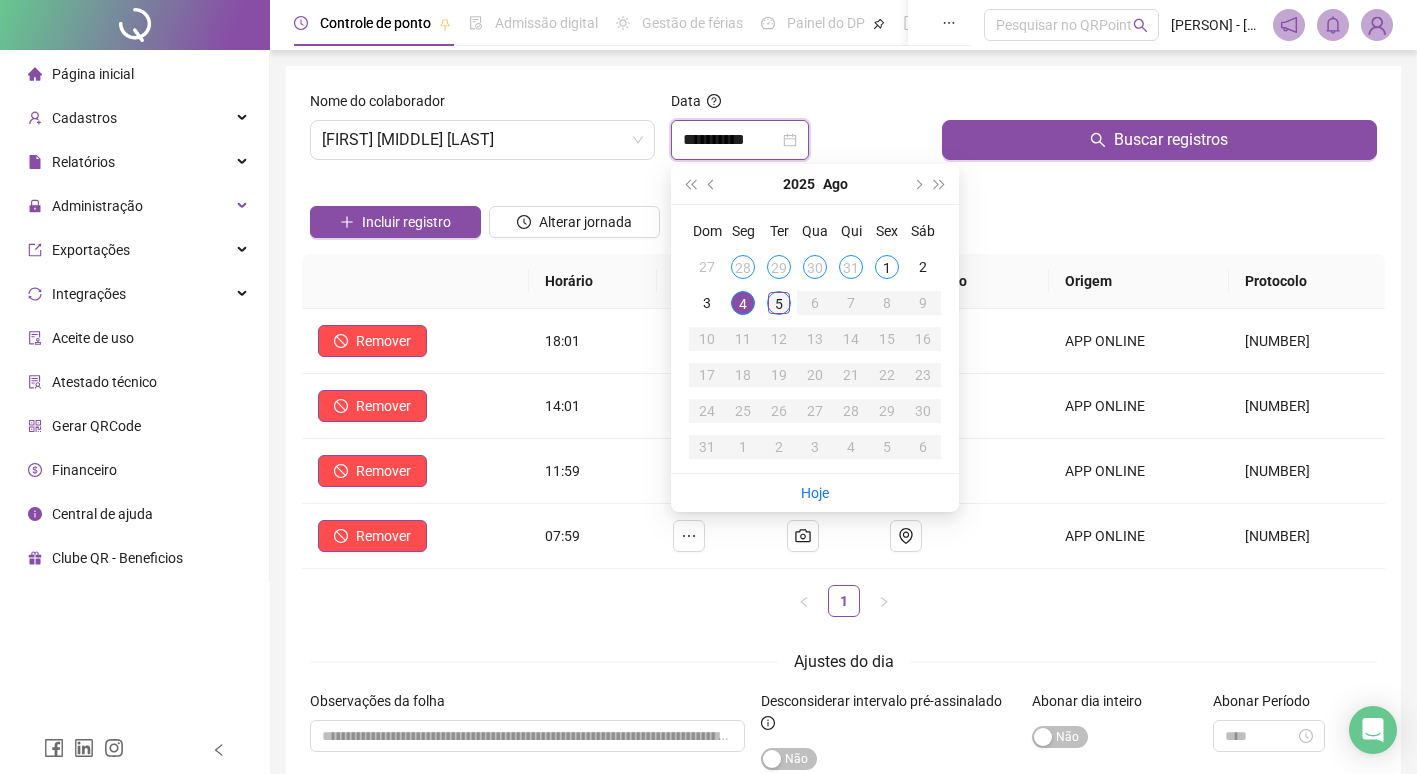 type on "**********" 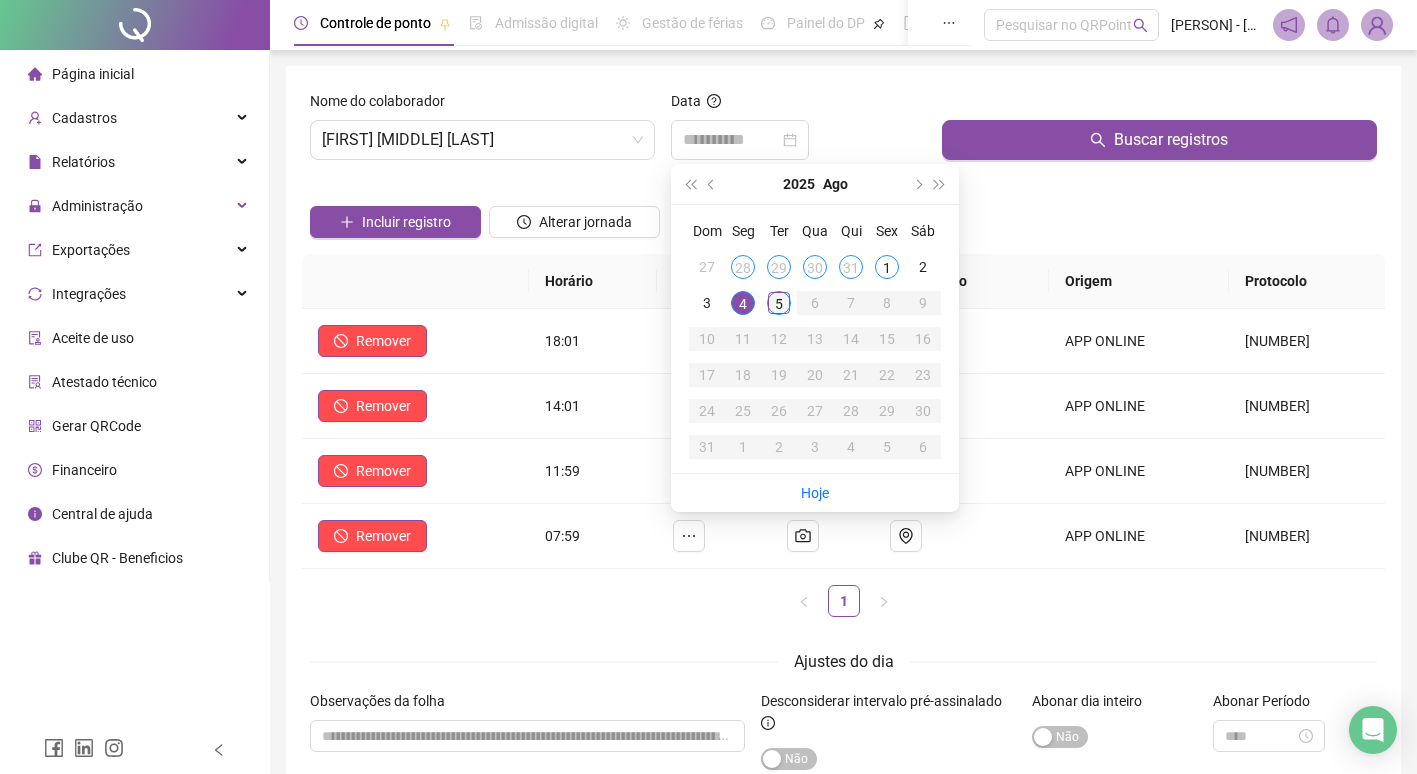 click on "5" at bounding box center [779, 303] 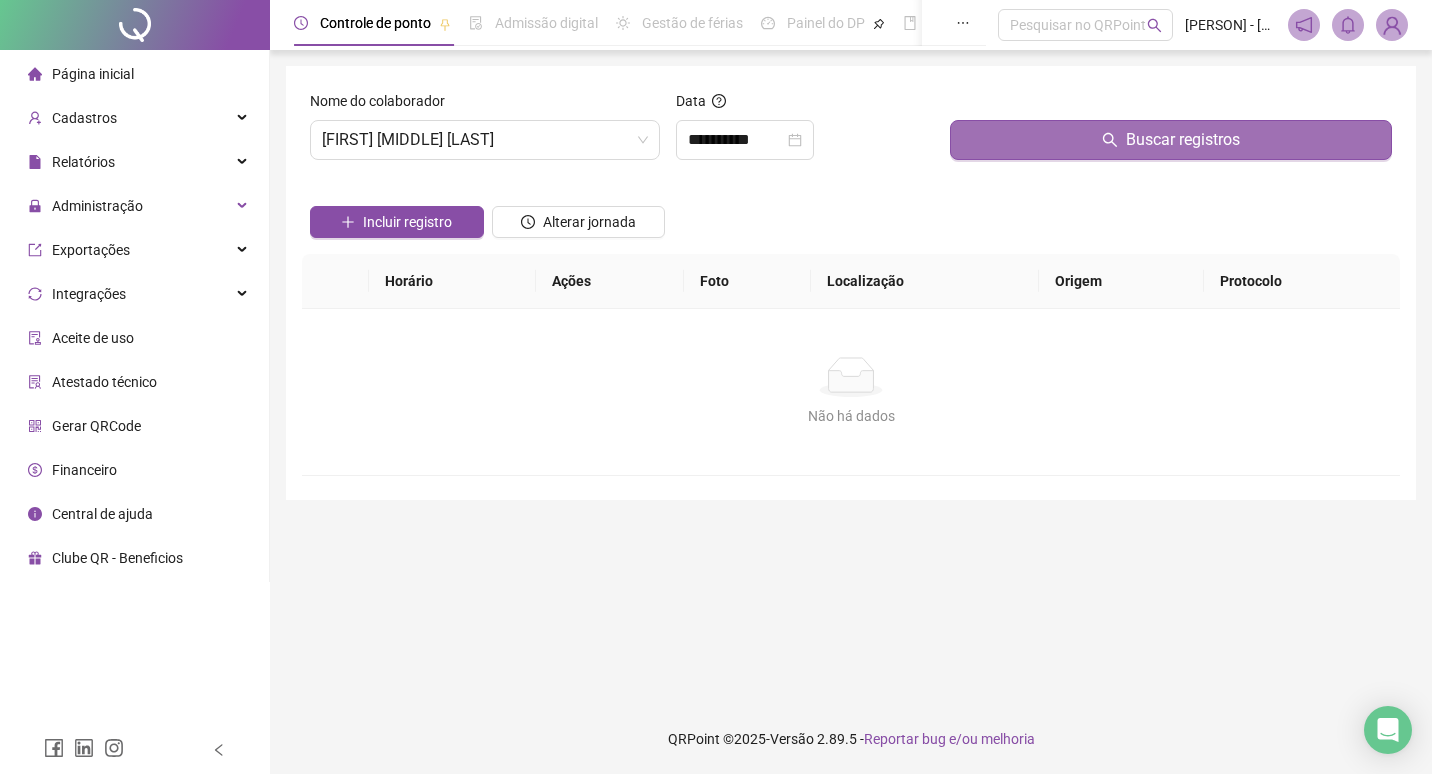 click on "Buscar registros" at bounding box center [1171, 140] 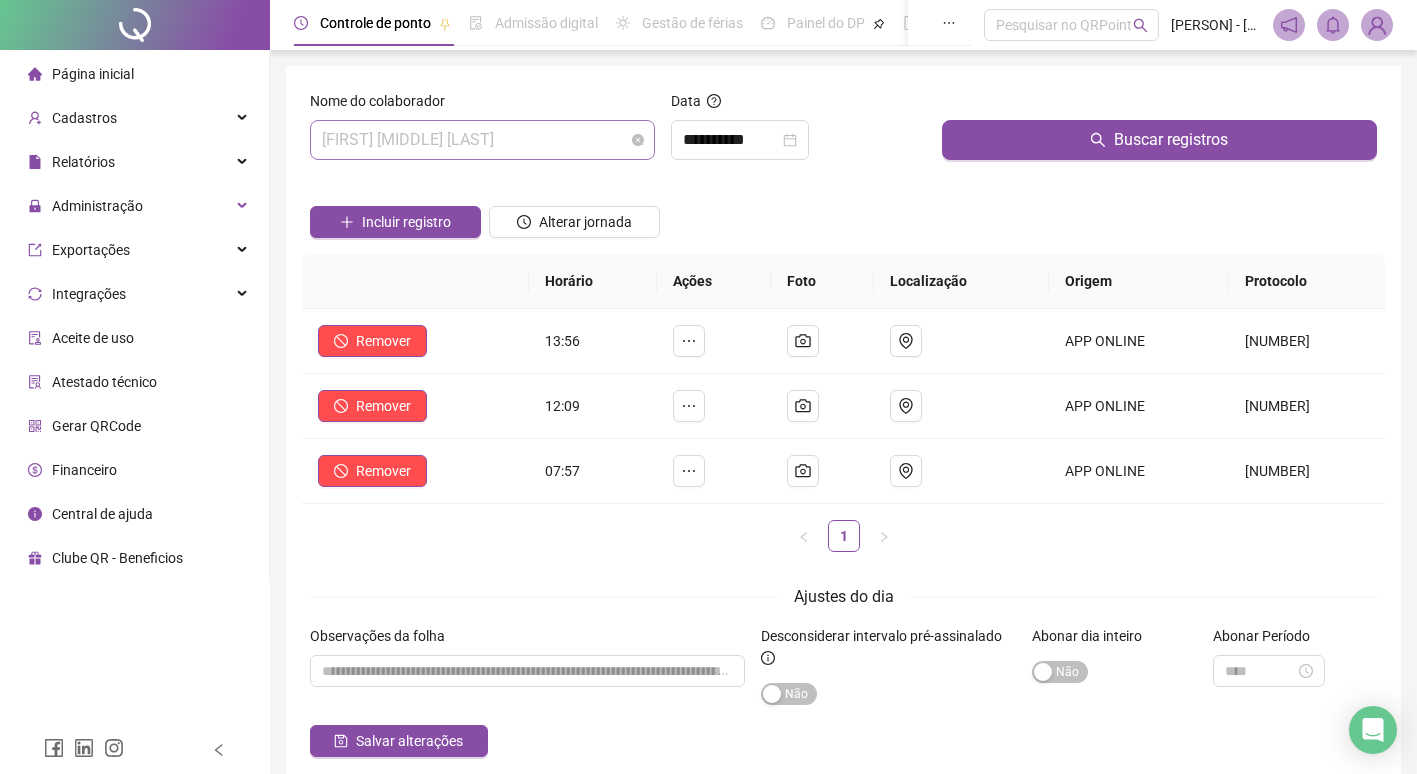 click on "[FIRST] [MIDDLE] [LAST]" at bounding box center (482, 140) 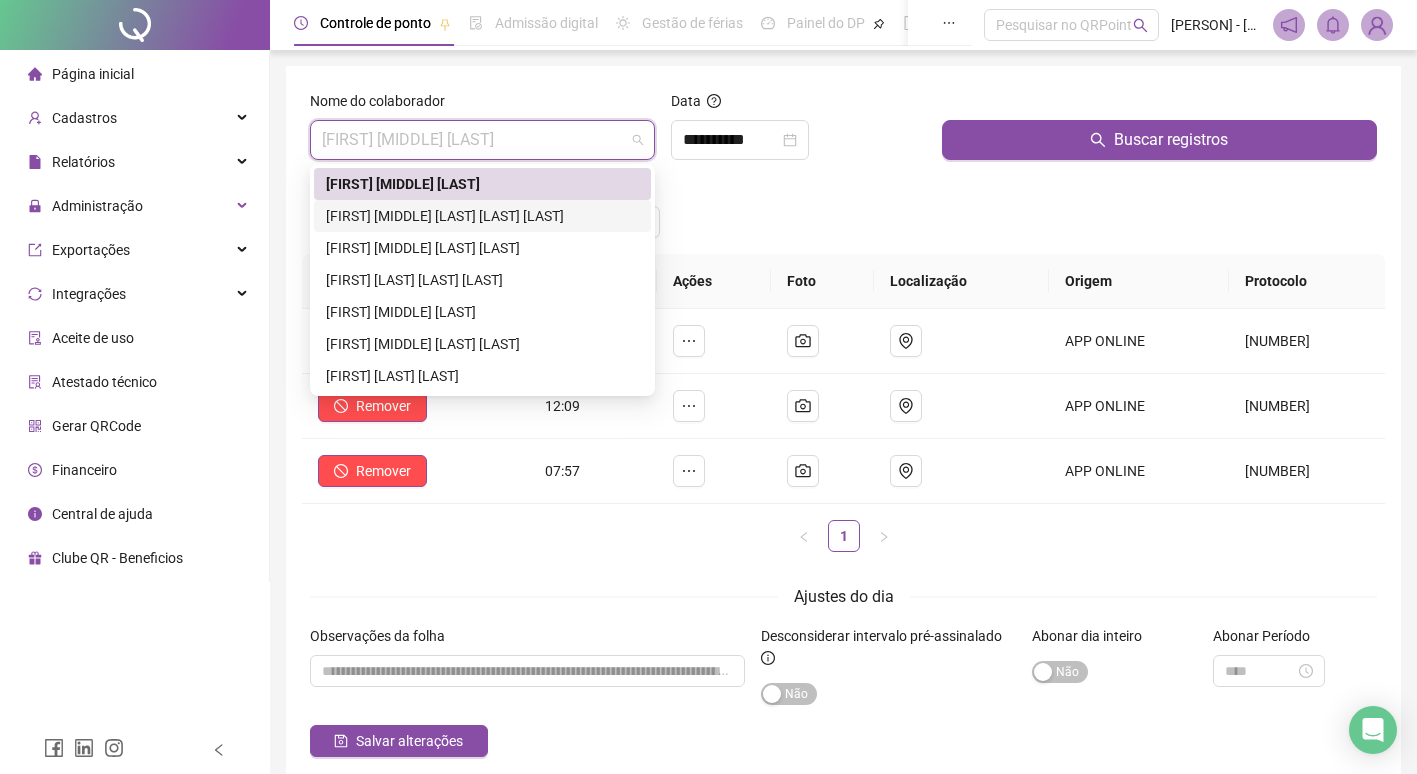 click on "[FIRST] [MIDDLE] [LAST] [LAST] [LAST]" at bounding box center [482, 216] 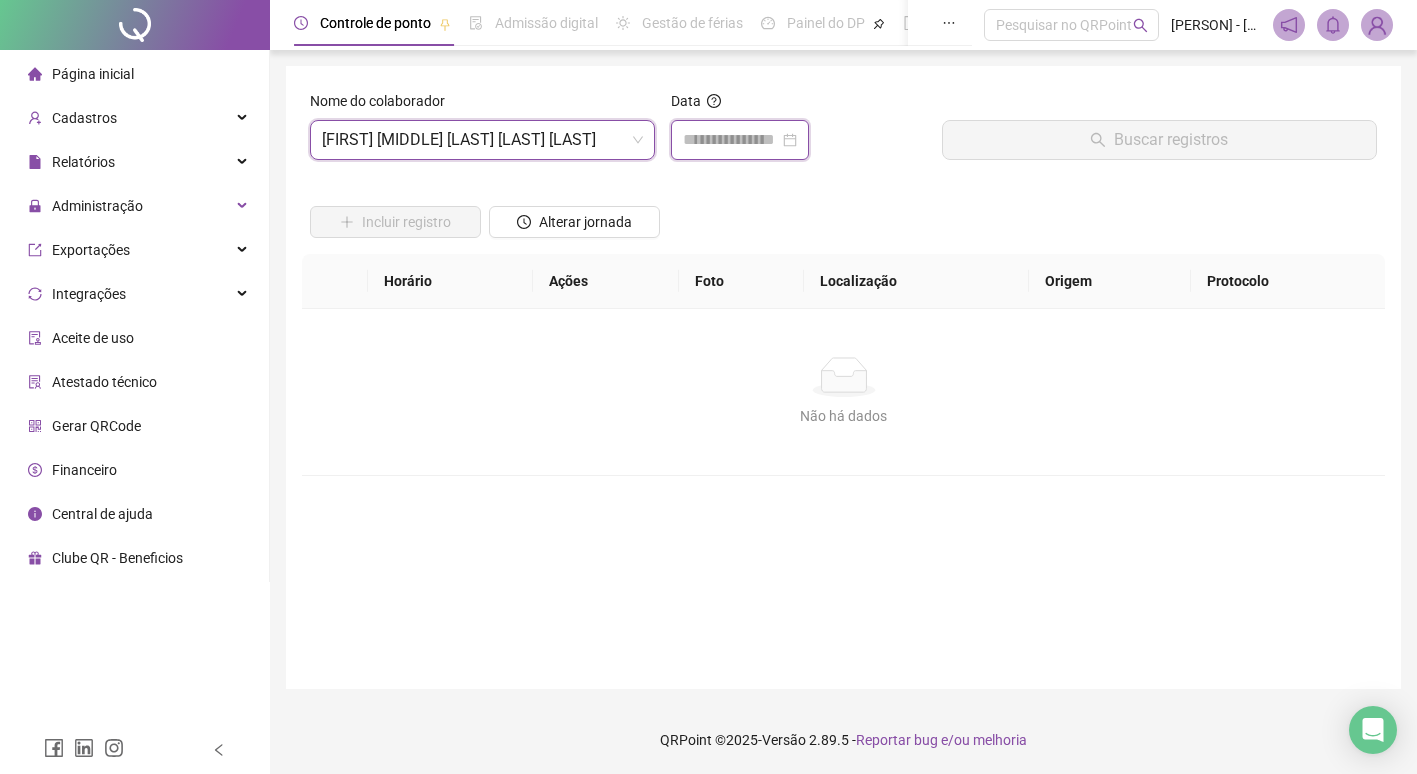 click at bounding box center (731, 140) 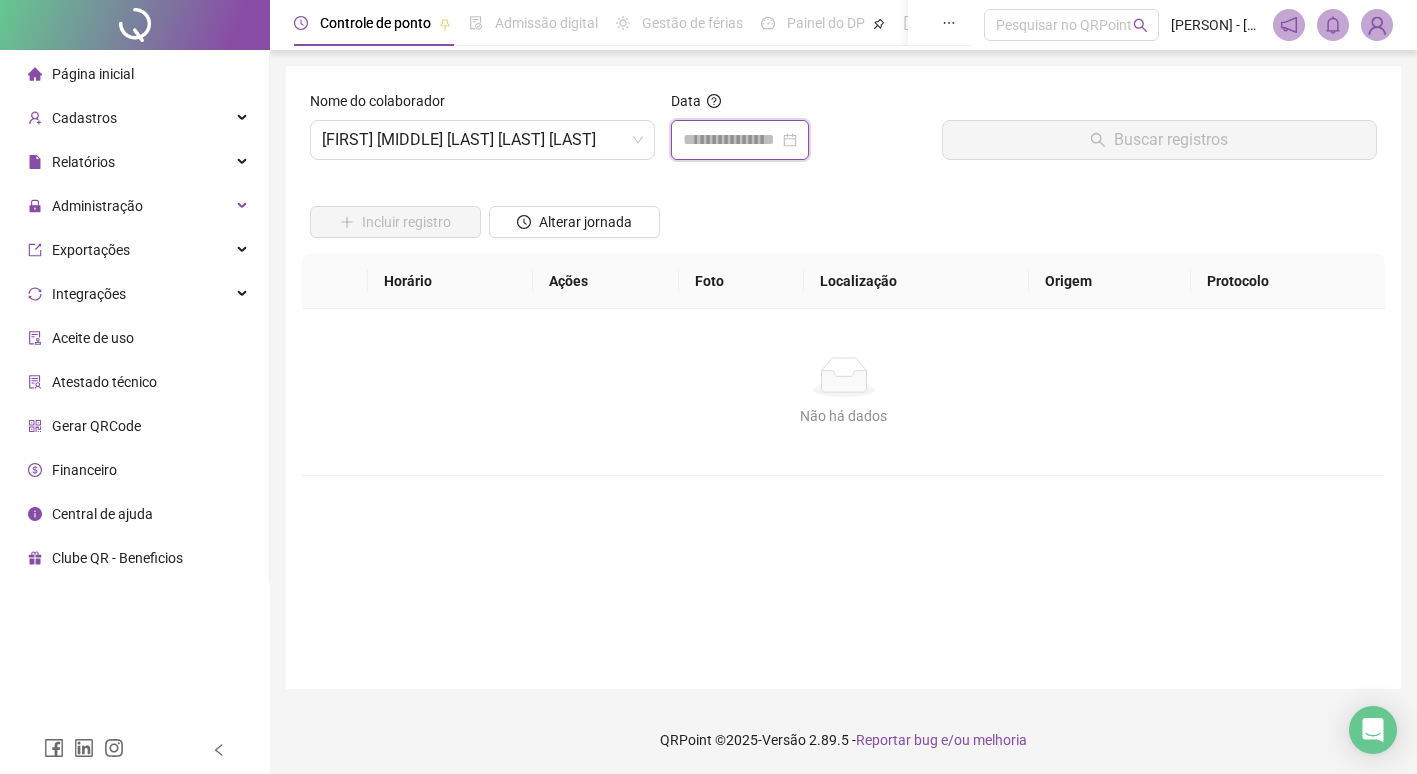 type on "**********" 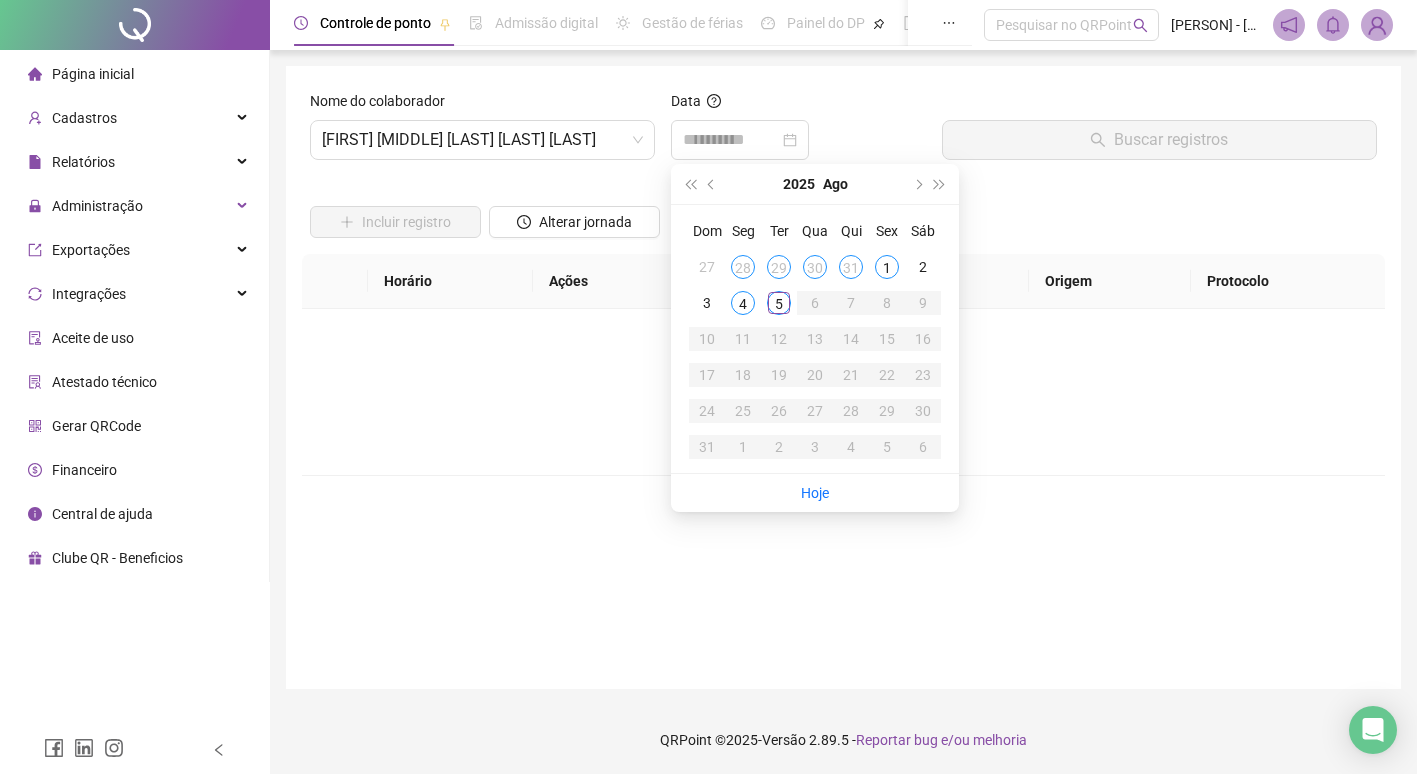 click on "4" at bounding box center (743, 303) 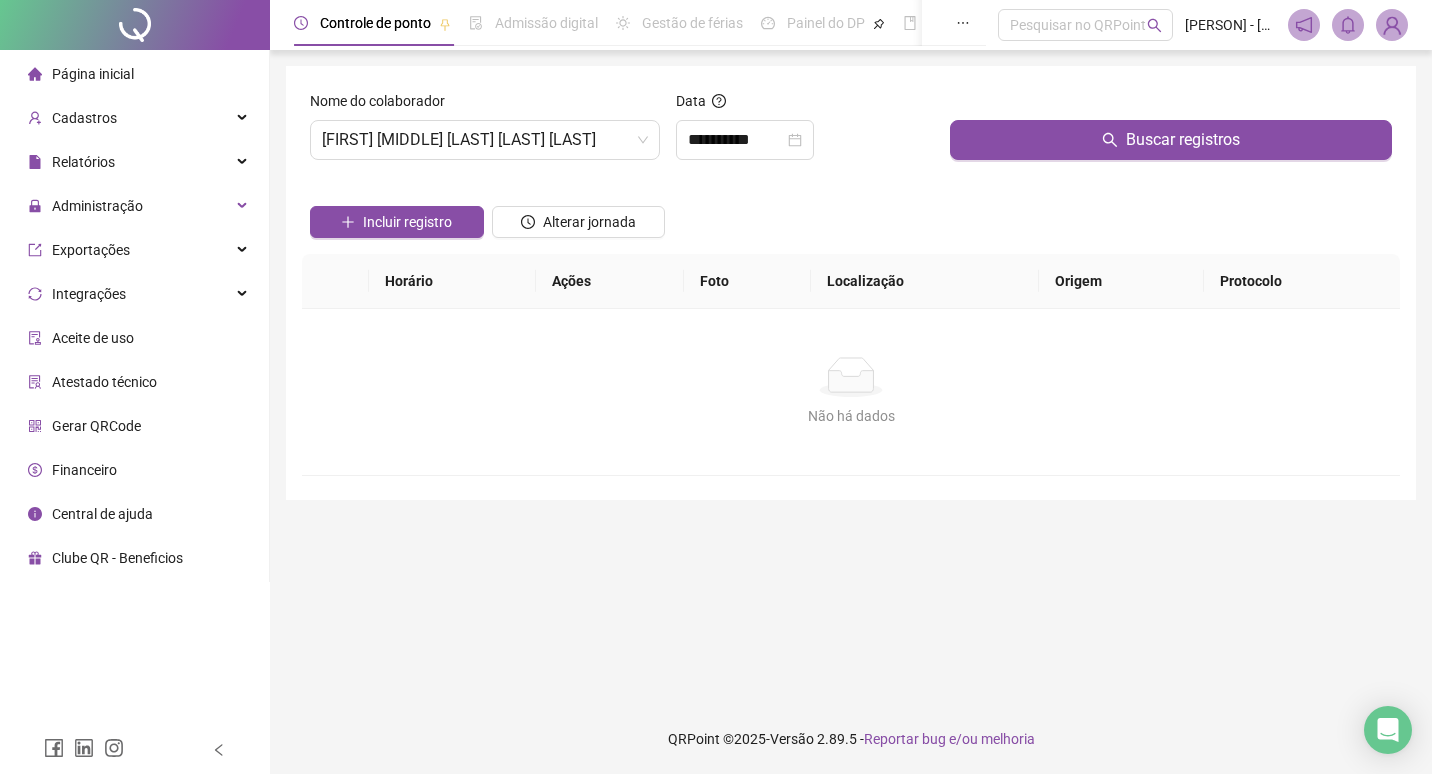 click on "Buscar registros" at bounding box center [1171, 133] 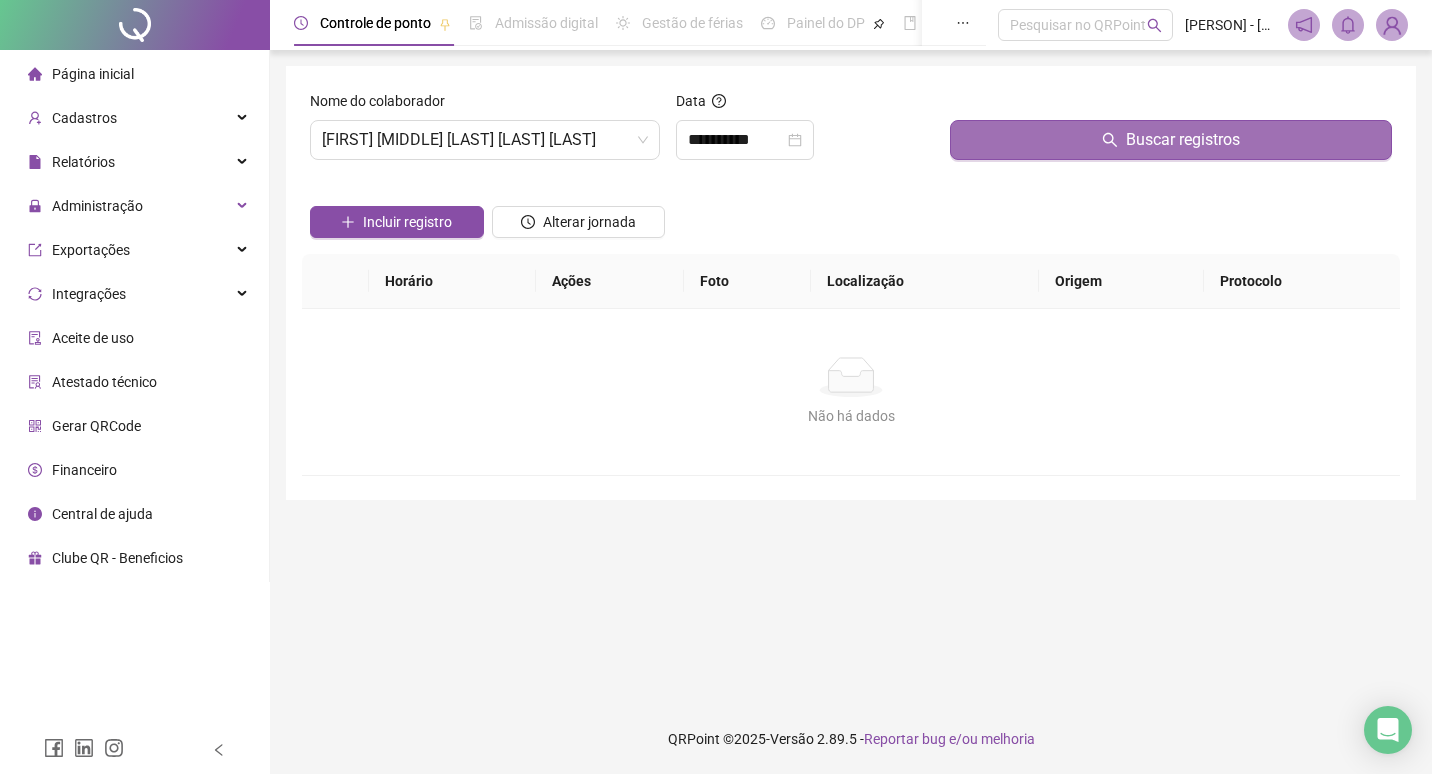 click on "Buscar registros" at bounding box center [1171, 140] 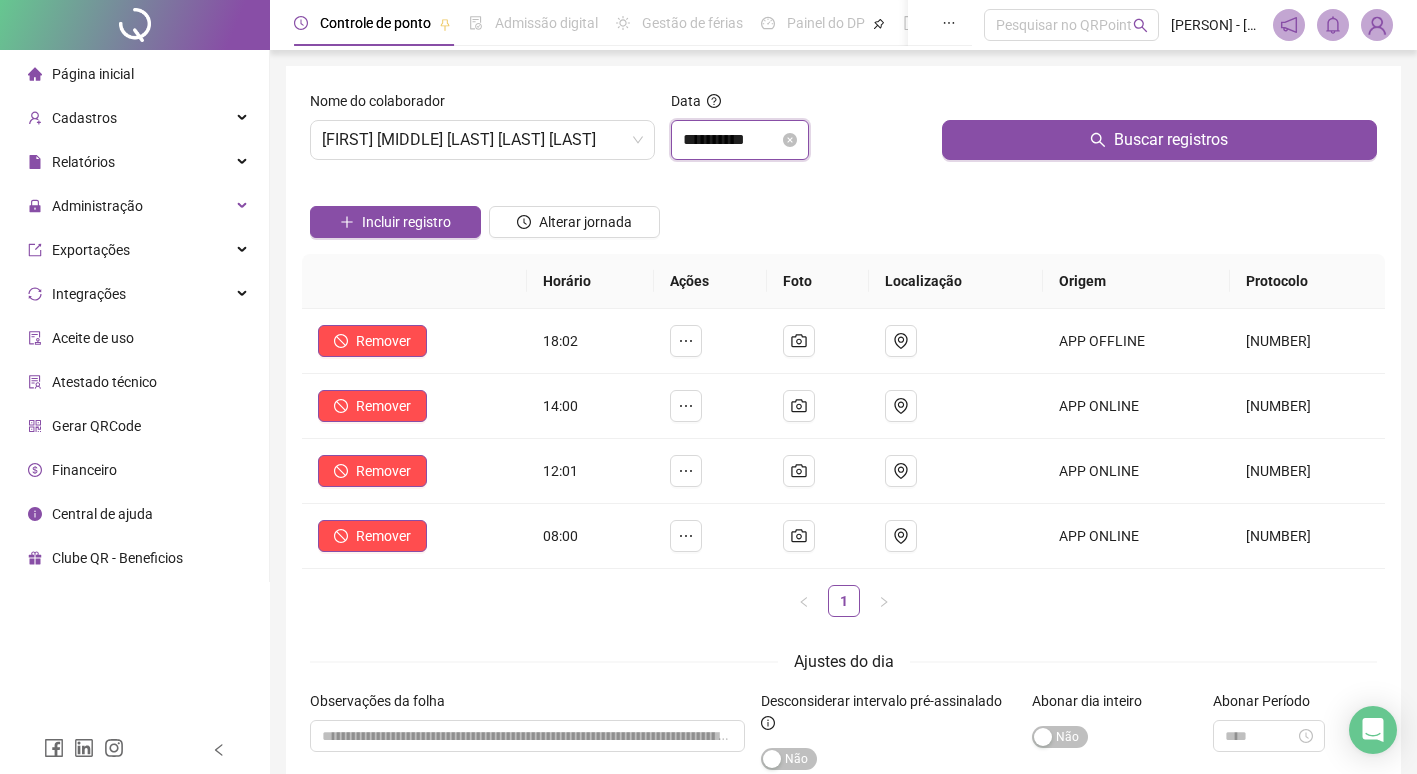 click on "**********" at bounding box center (731, 140) 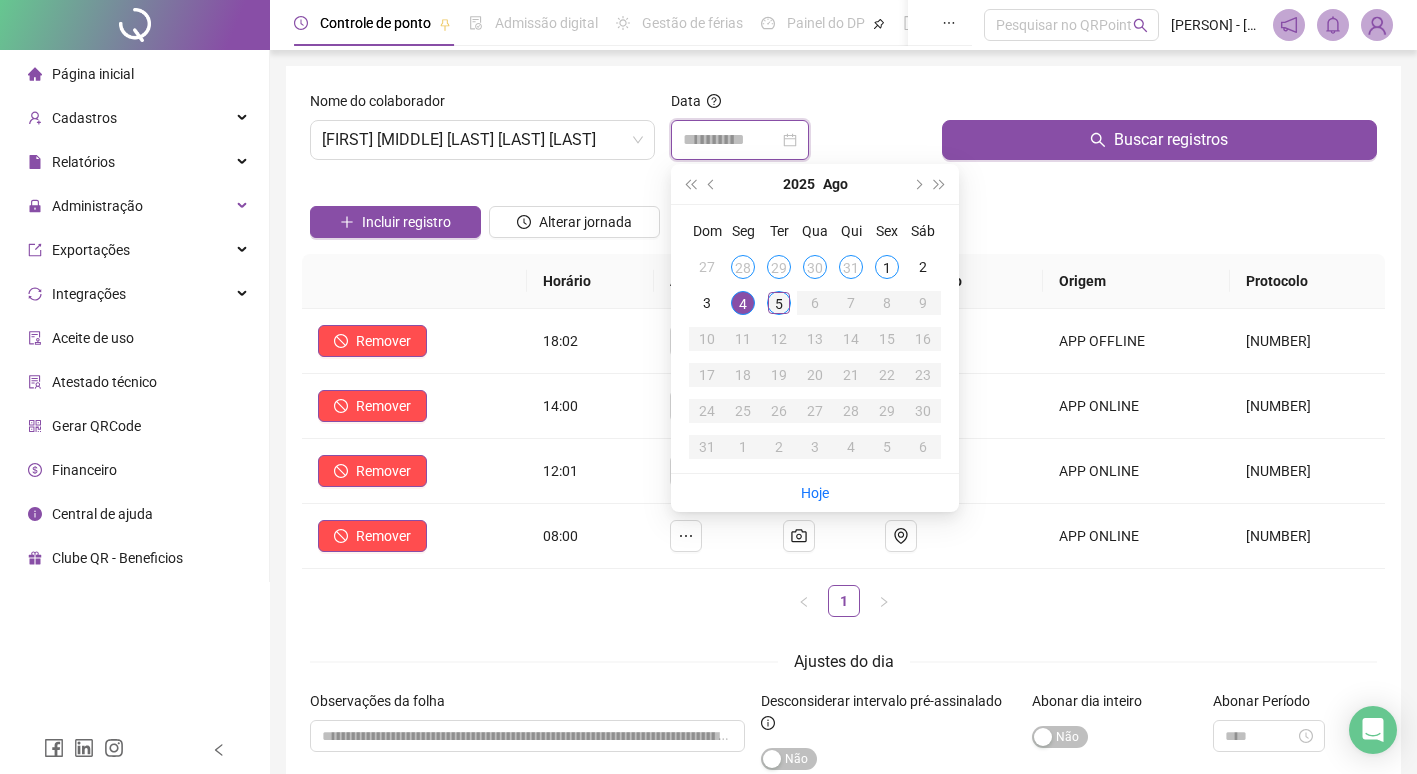 type on "**********" 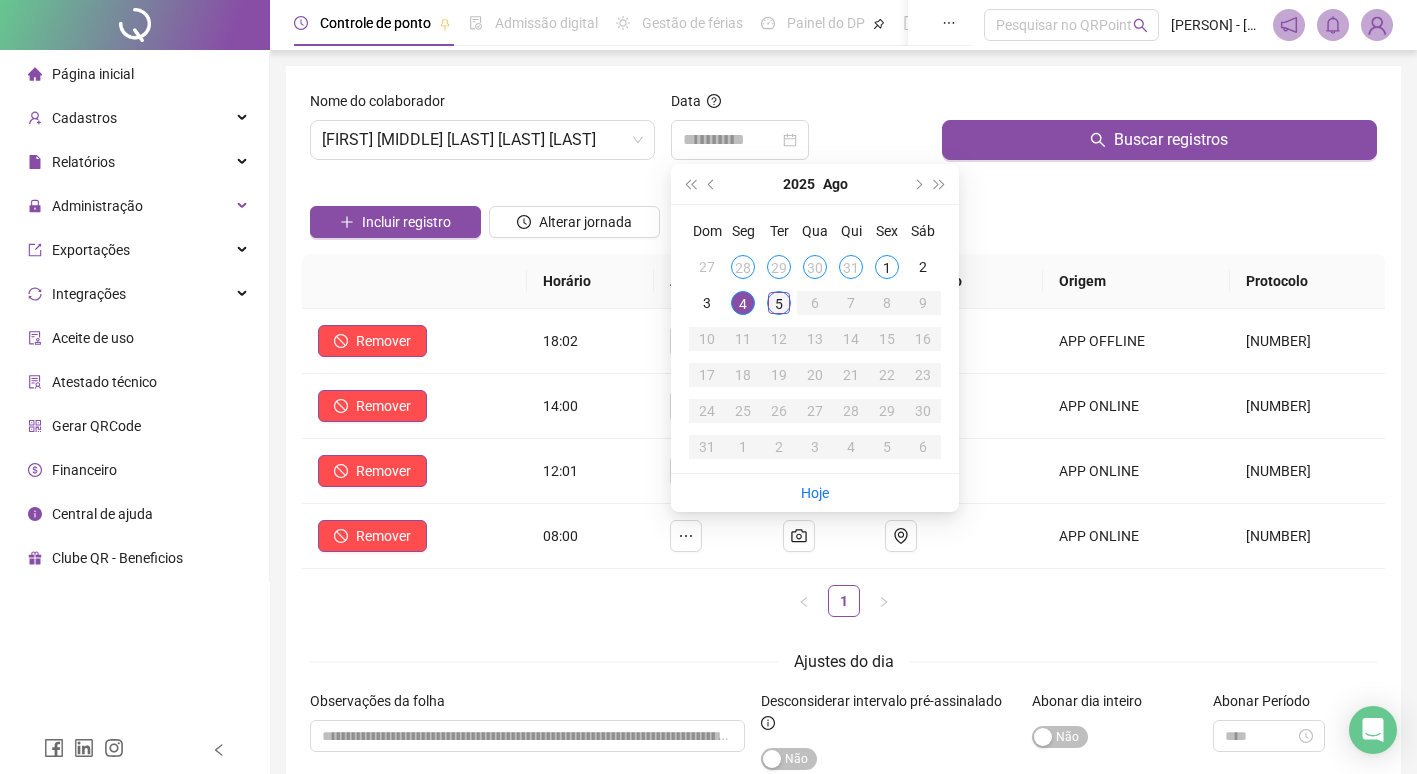 click on "5" at bounding box center (779, 303) 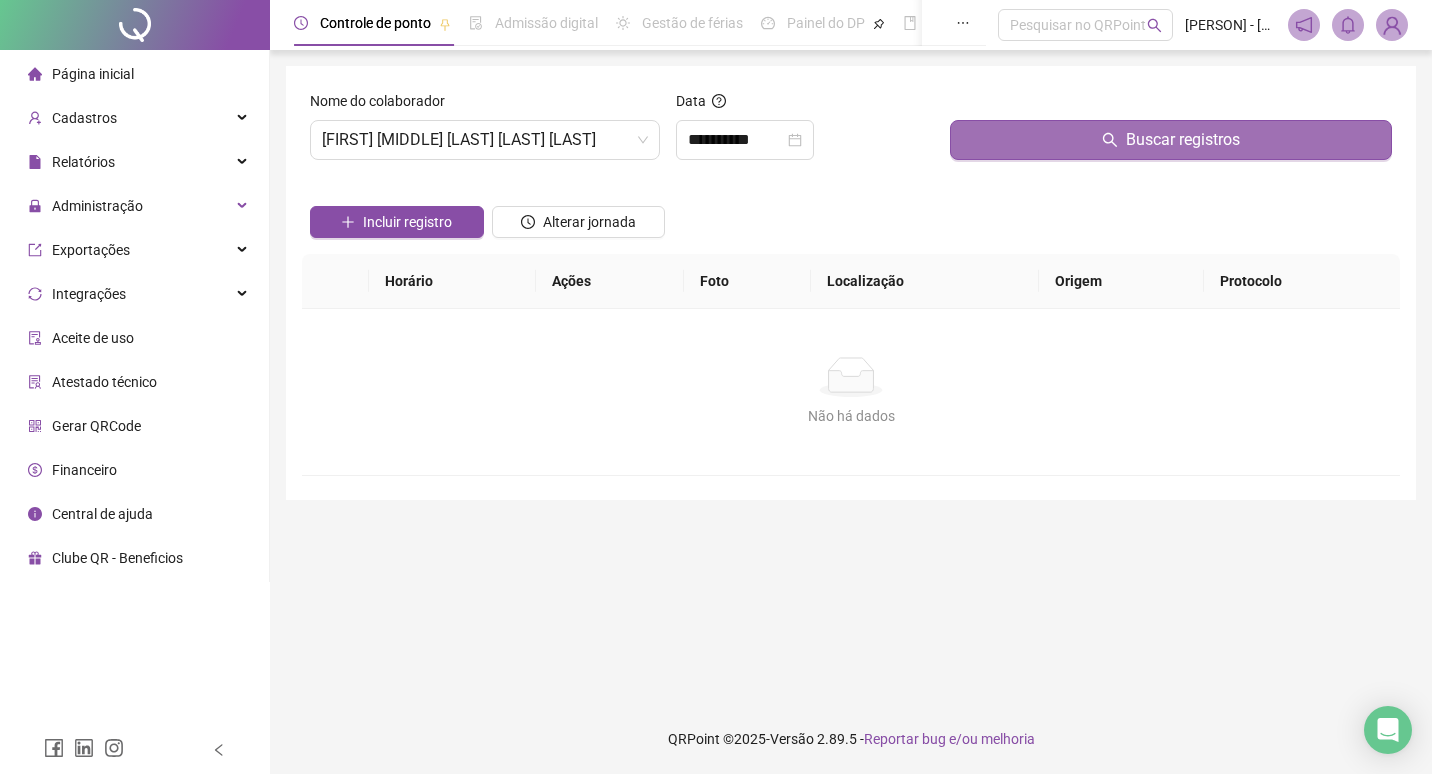 click on "Buscar registros" at bounding box center [1171, 140] 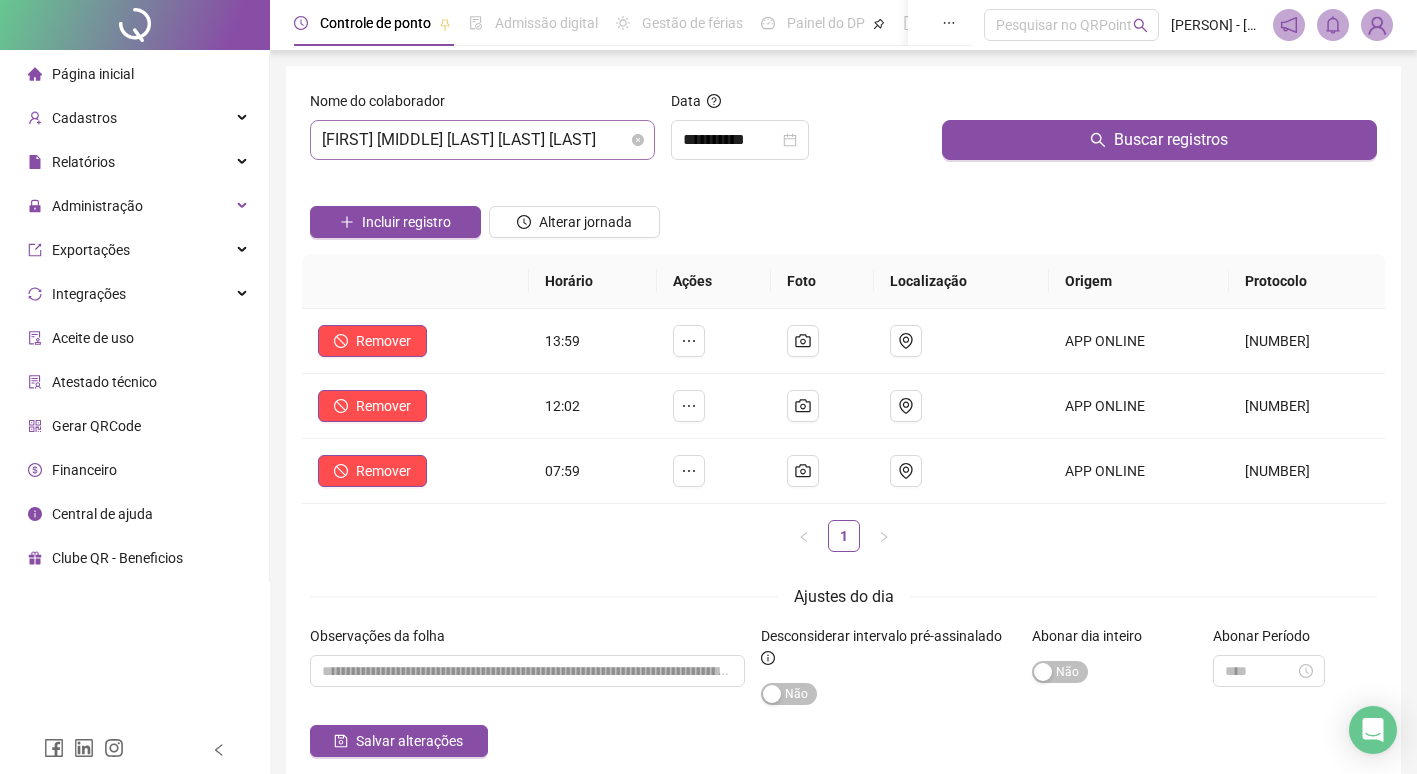 click on "[FIRST] [MIDDLE] [LAST] [LAST] [LAST]" at bounding box center (482, 140) 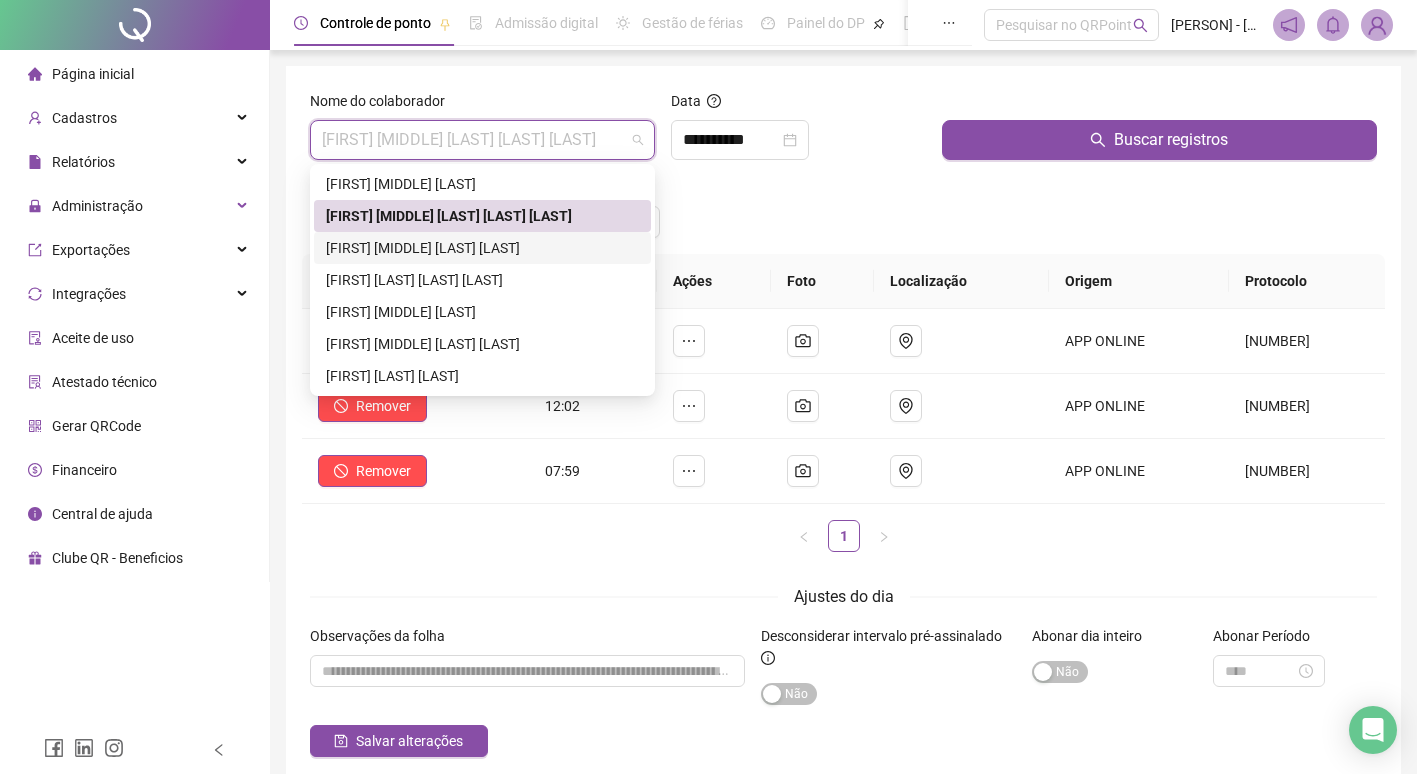 click on "[FIRST] [MIDDLE] [LAST] [LAST]" at bounding box center (482, 248) 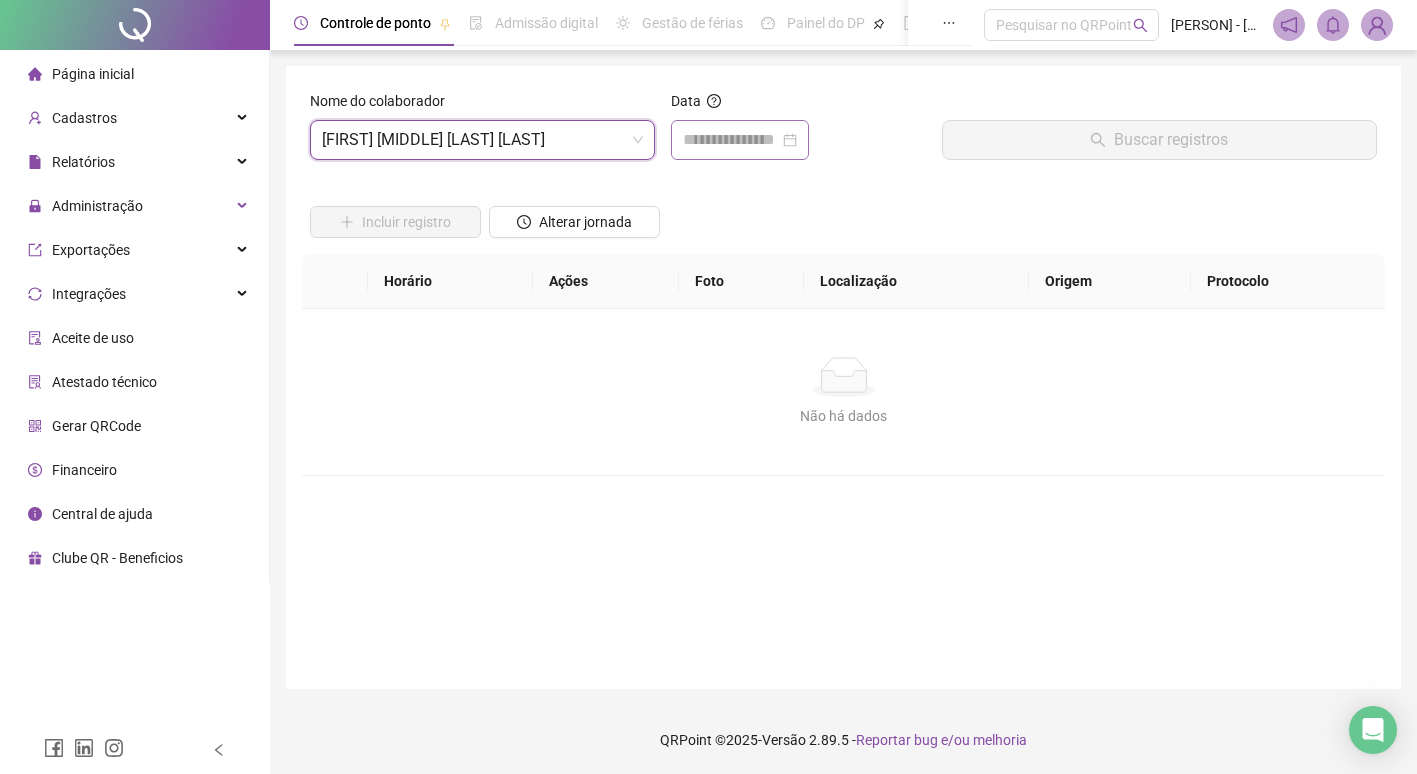 click at bounding box center (740, 140) 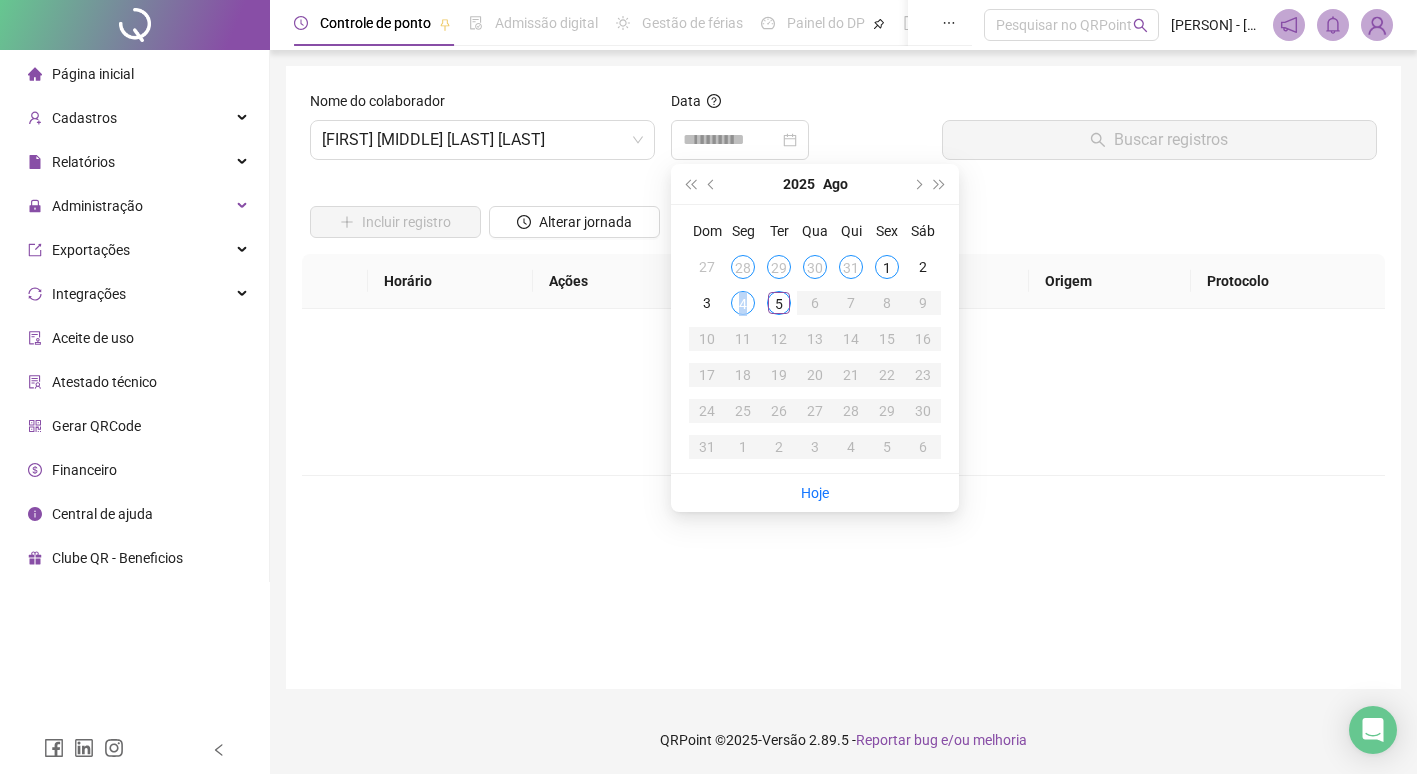click on "4" at bounding box center [743, 303] 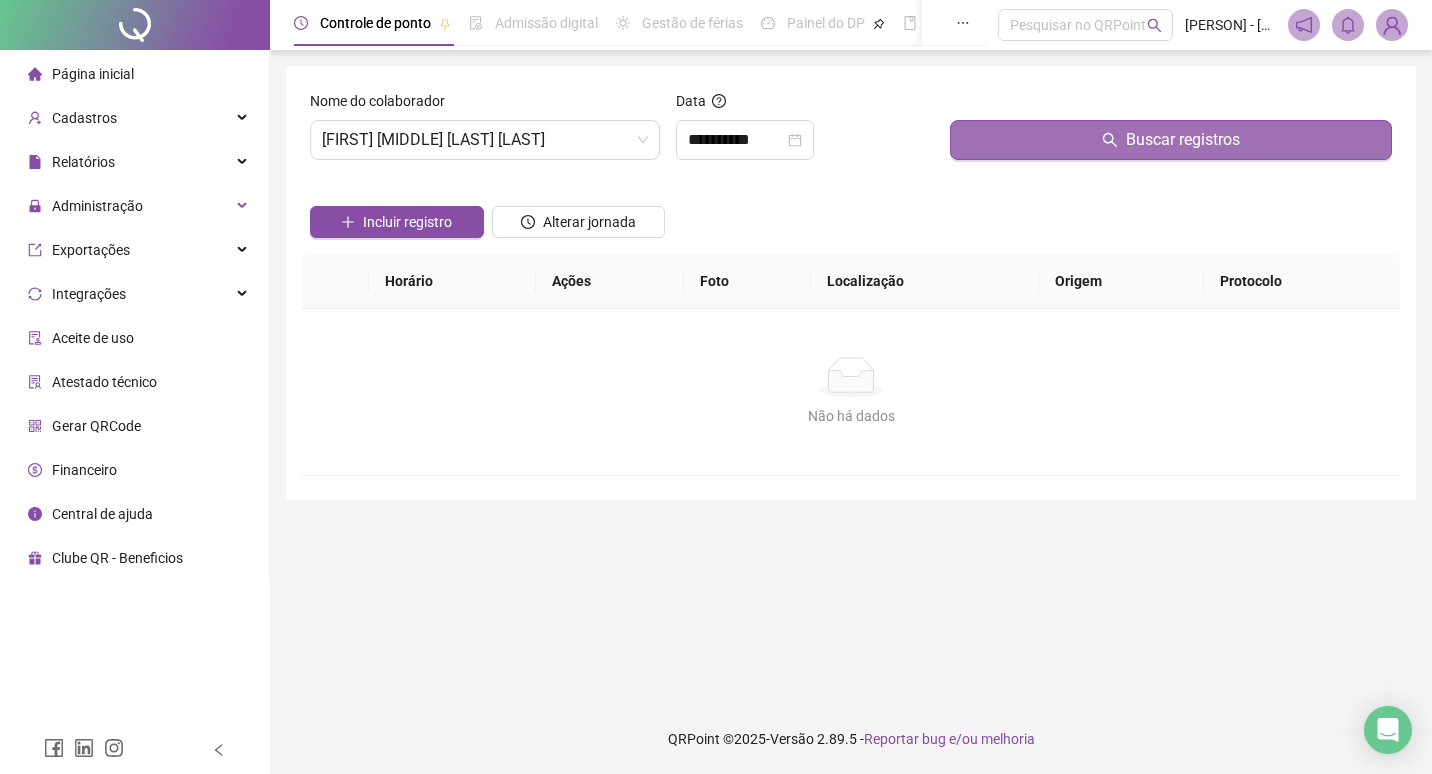 click on "Buscar registros" at bounding box center [1171, 140] 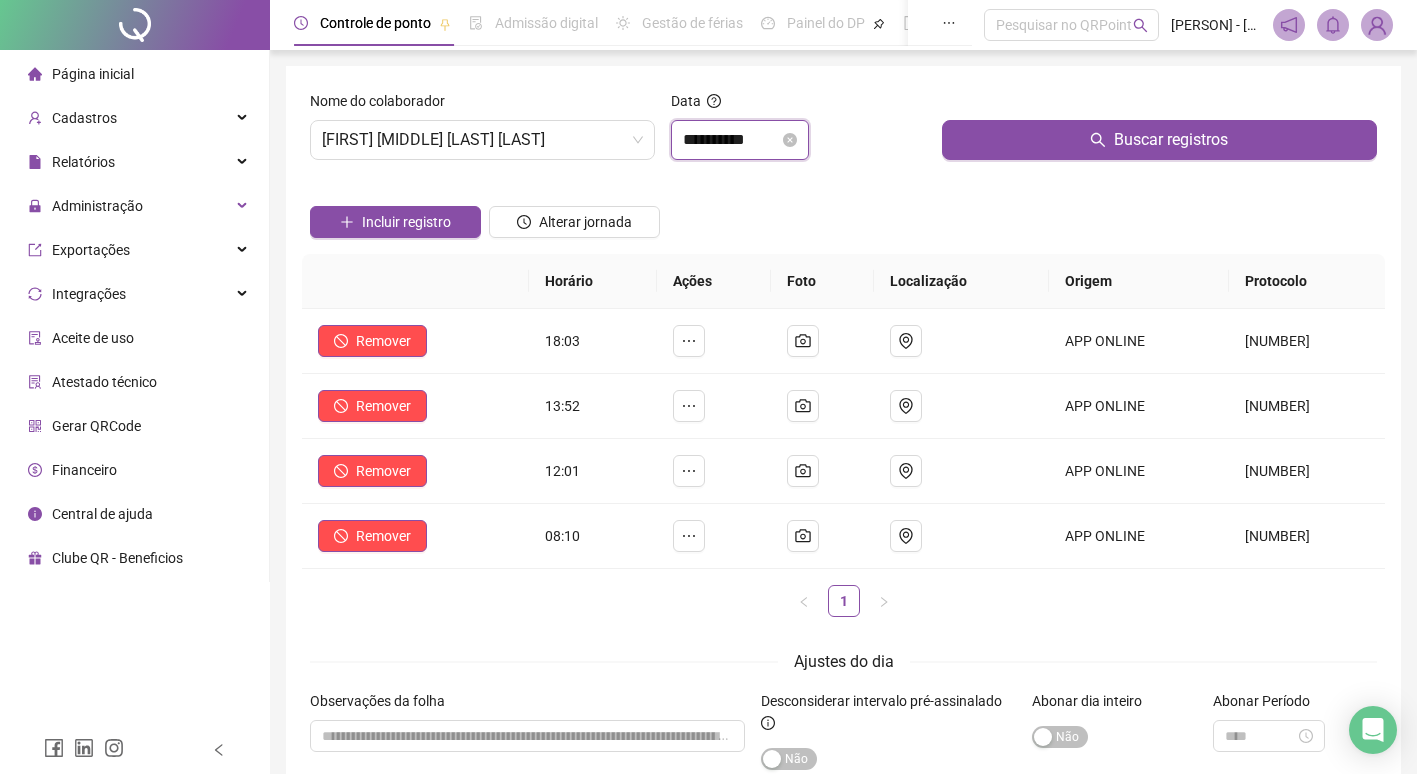click on "**********" at bounding box center (731, 140) 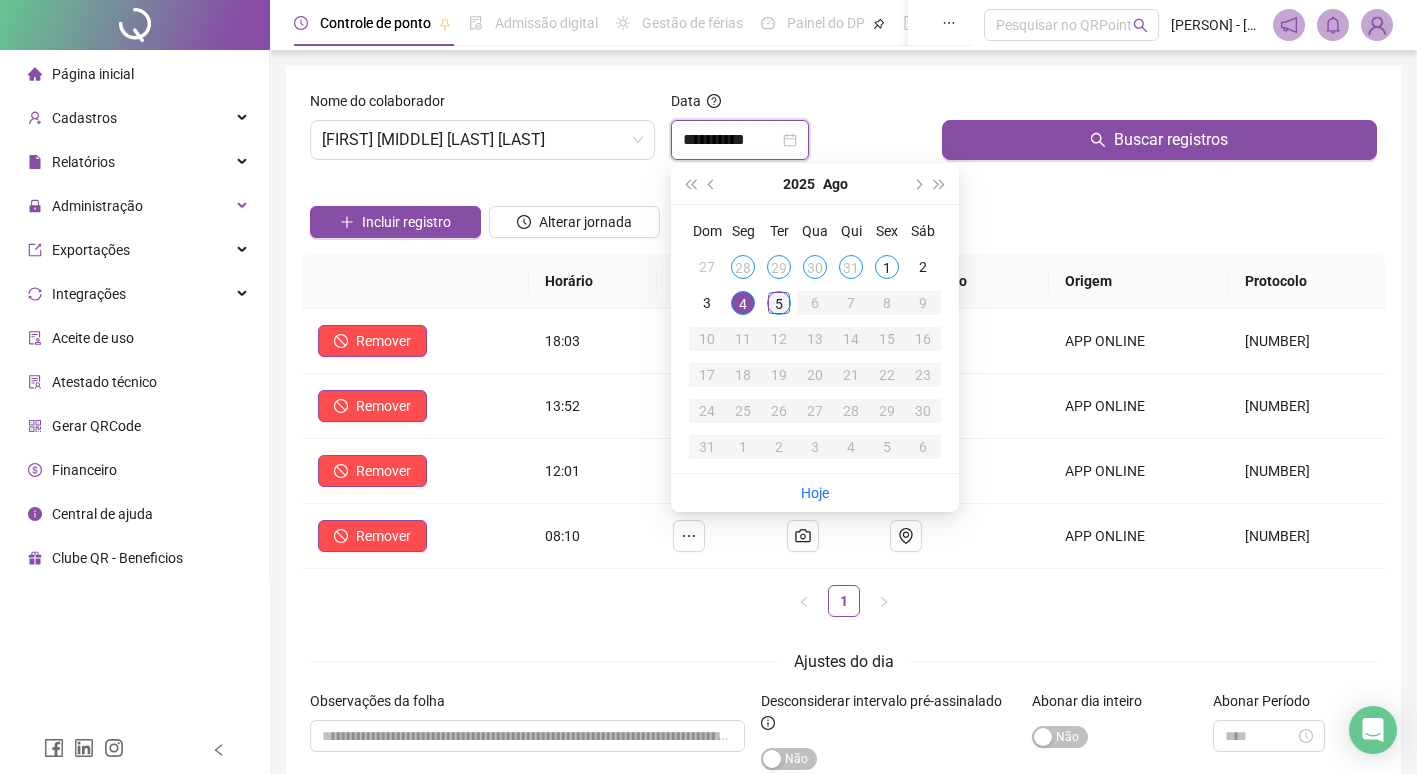 type on "**********" 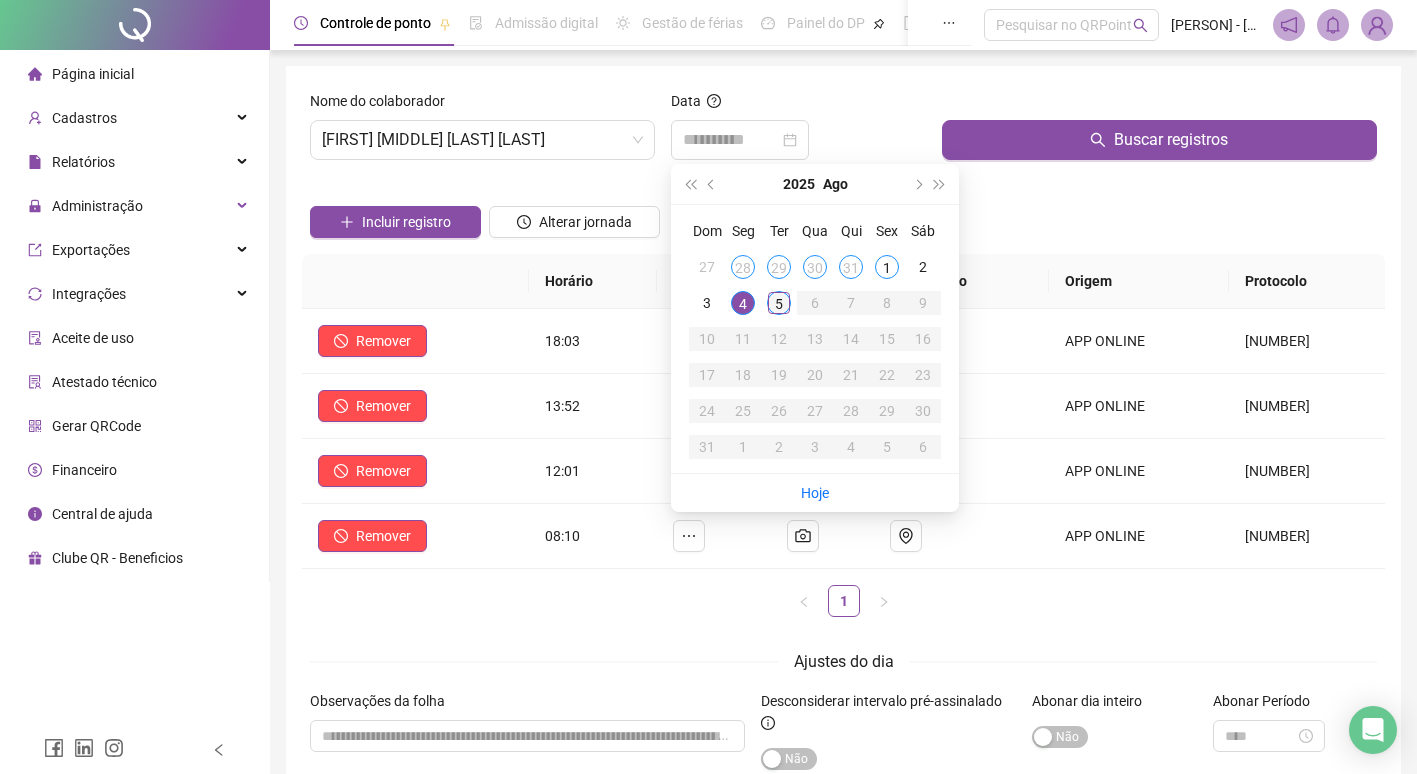drag, startPoint x: 778, startPoint y: 308, endPoint x: 799, endPoint y: 305, distance: 21.213203 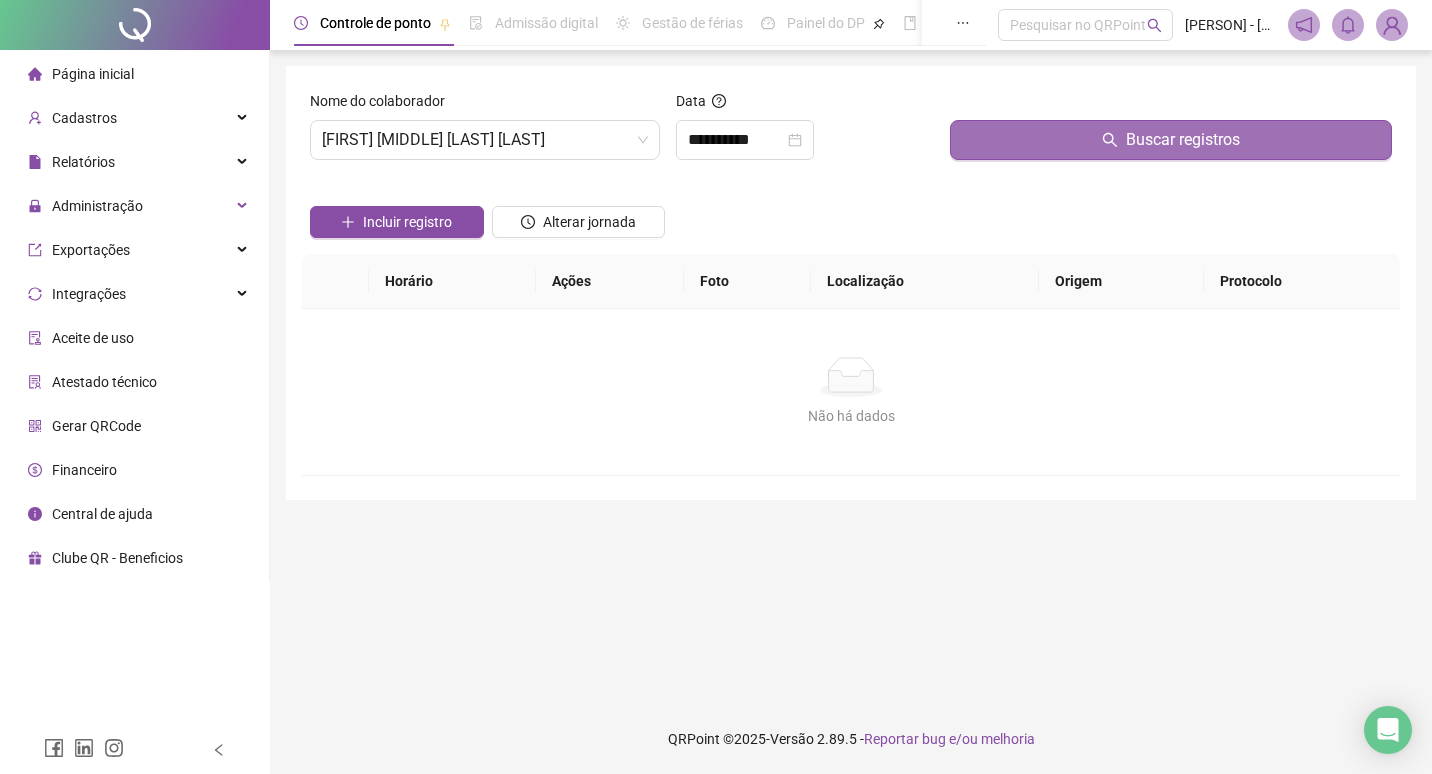 click on "Buscar registros" at bounding box center (1171, 140) 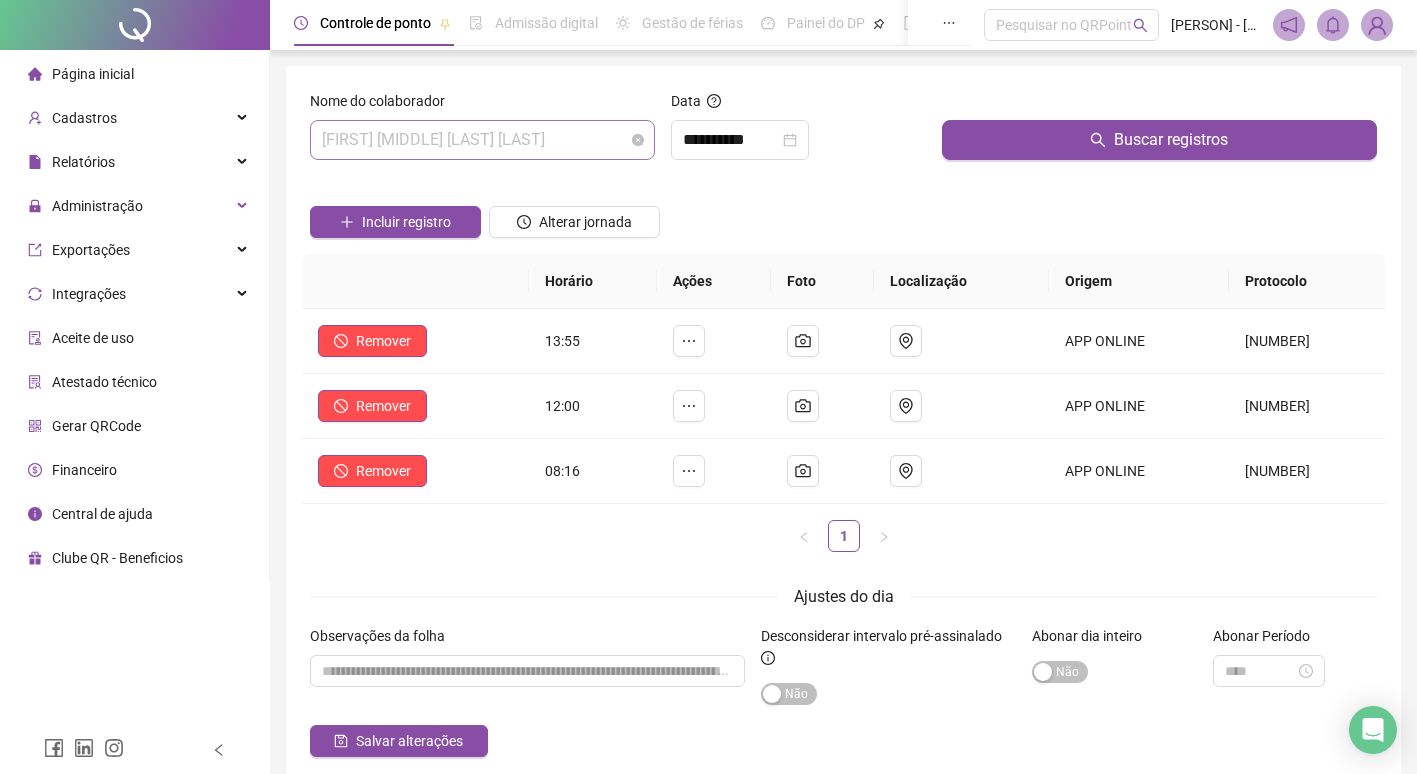 click on "[FIRST] [MIDDLE] [LAST] [LAST]" at bounding box center (482, 140) 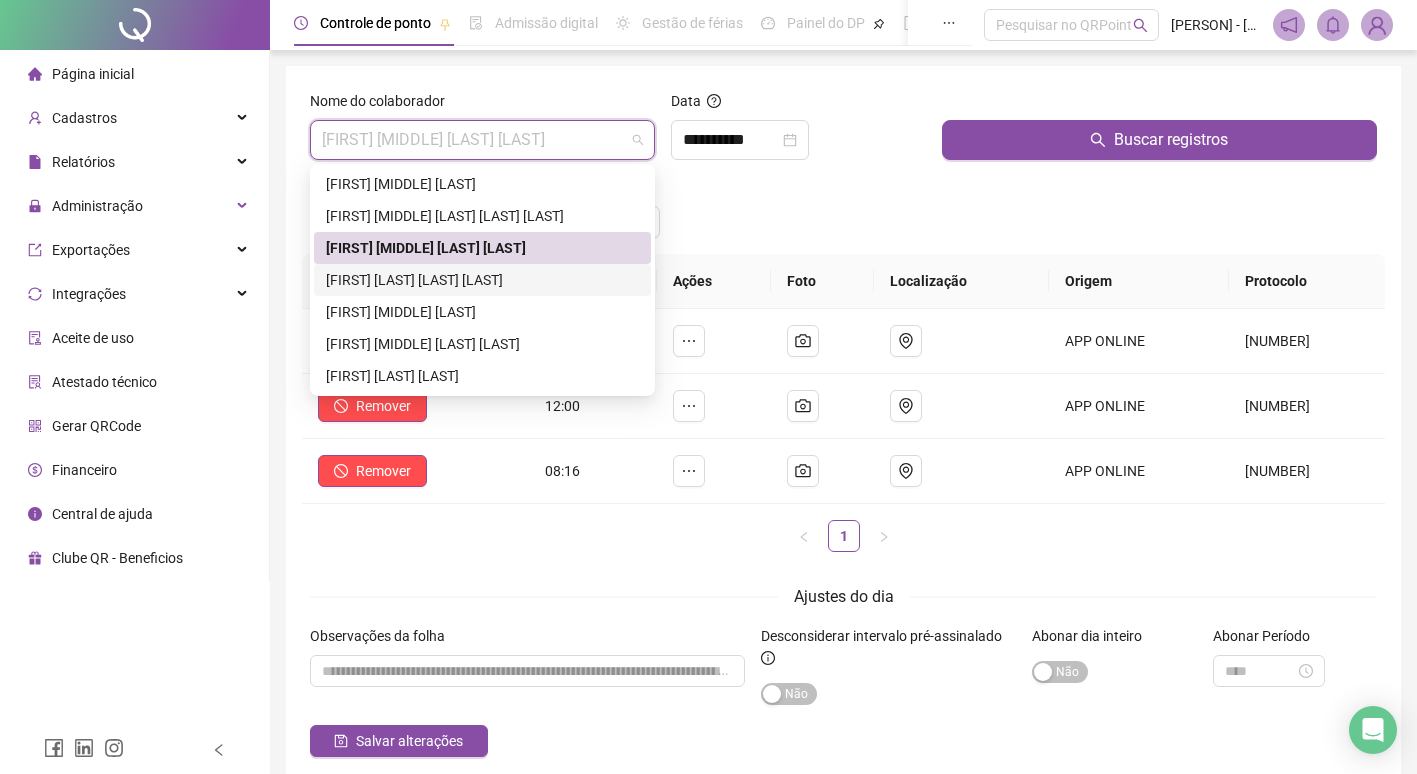 click on "[FIRST] [LAST] [LAST] [LAST]" at bounding box center (482, 280) 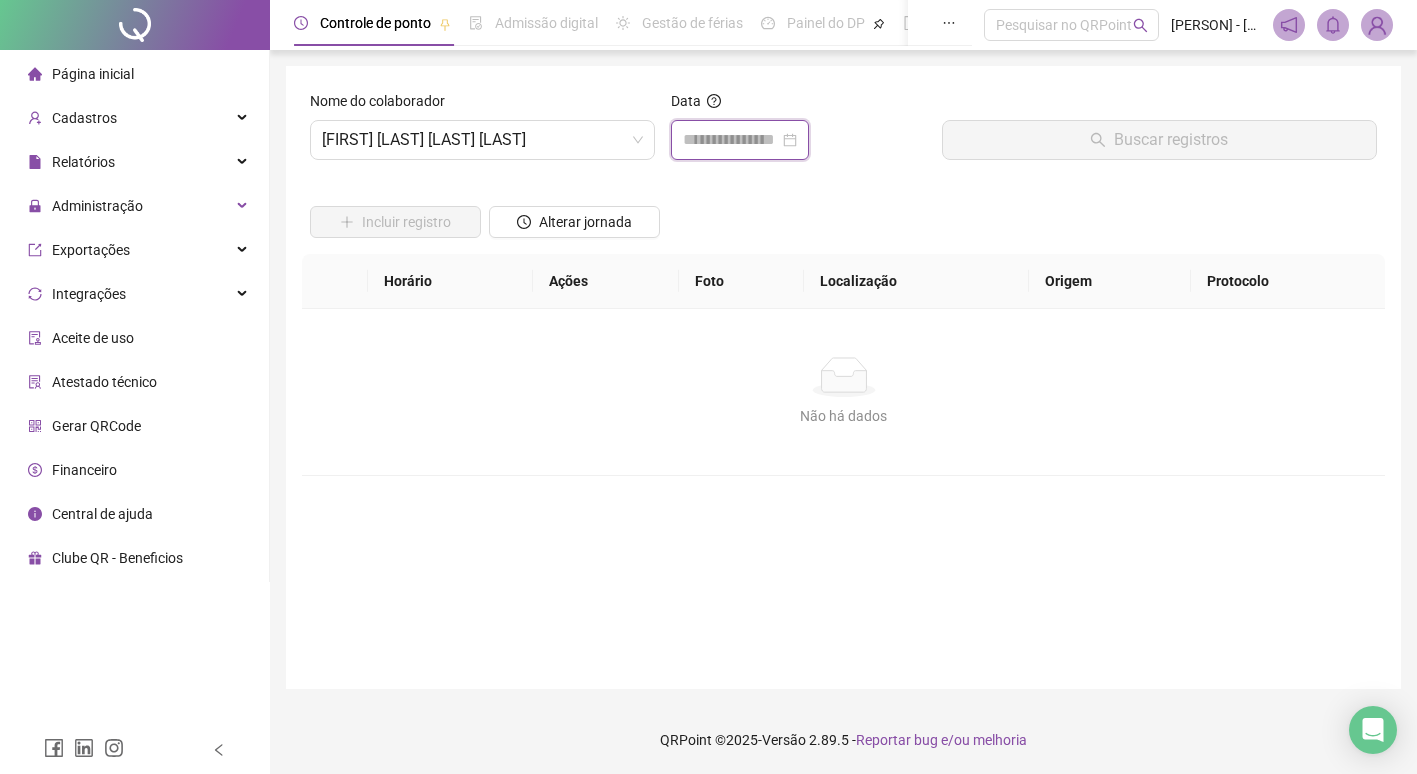 click at bounding box center (731, 140) 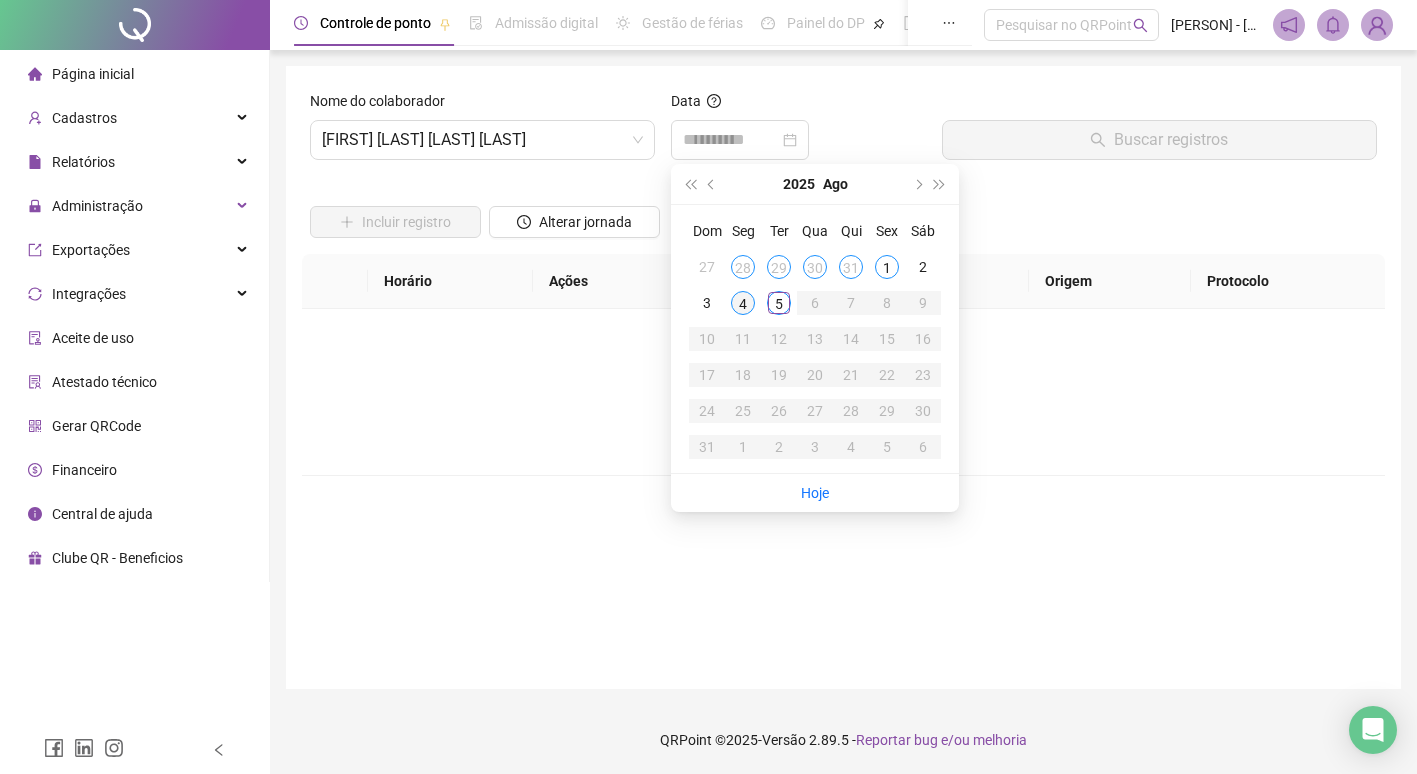 click on "4" at bounding box center (743, 303) 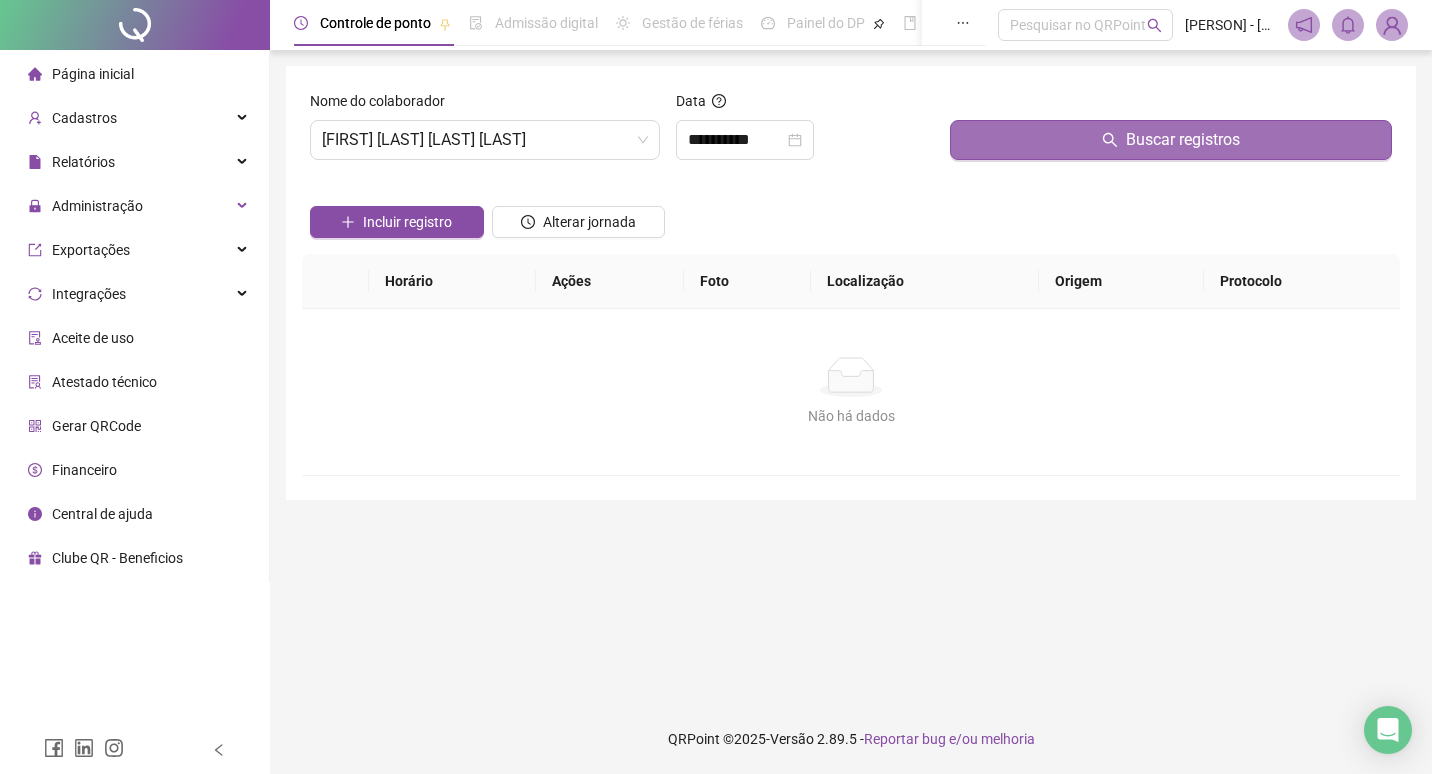 click on "Buscar registros" at bounding box center [1171, 140] 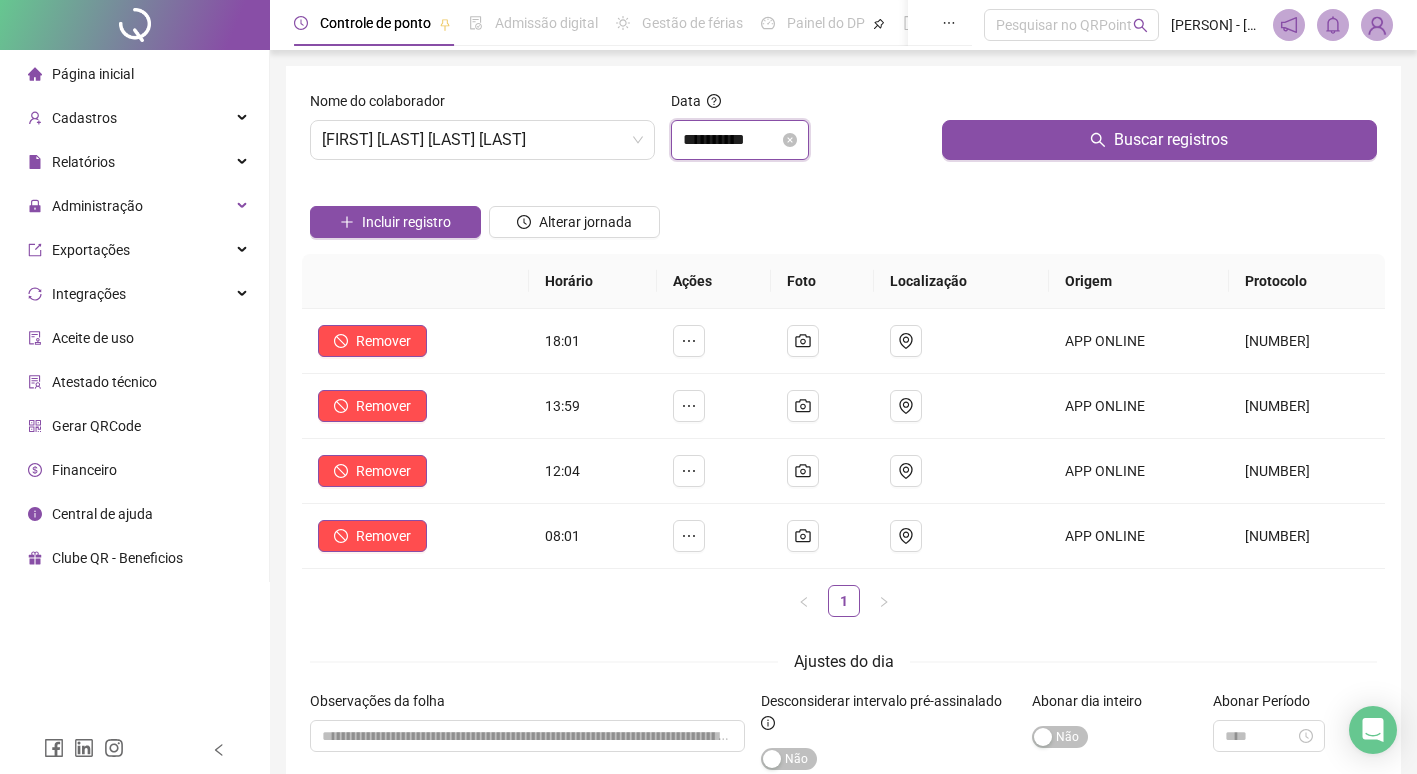 click on "**********" at bounding box center (731, 140) 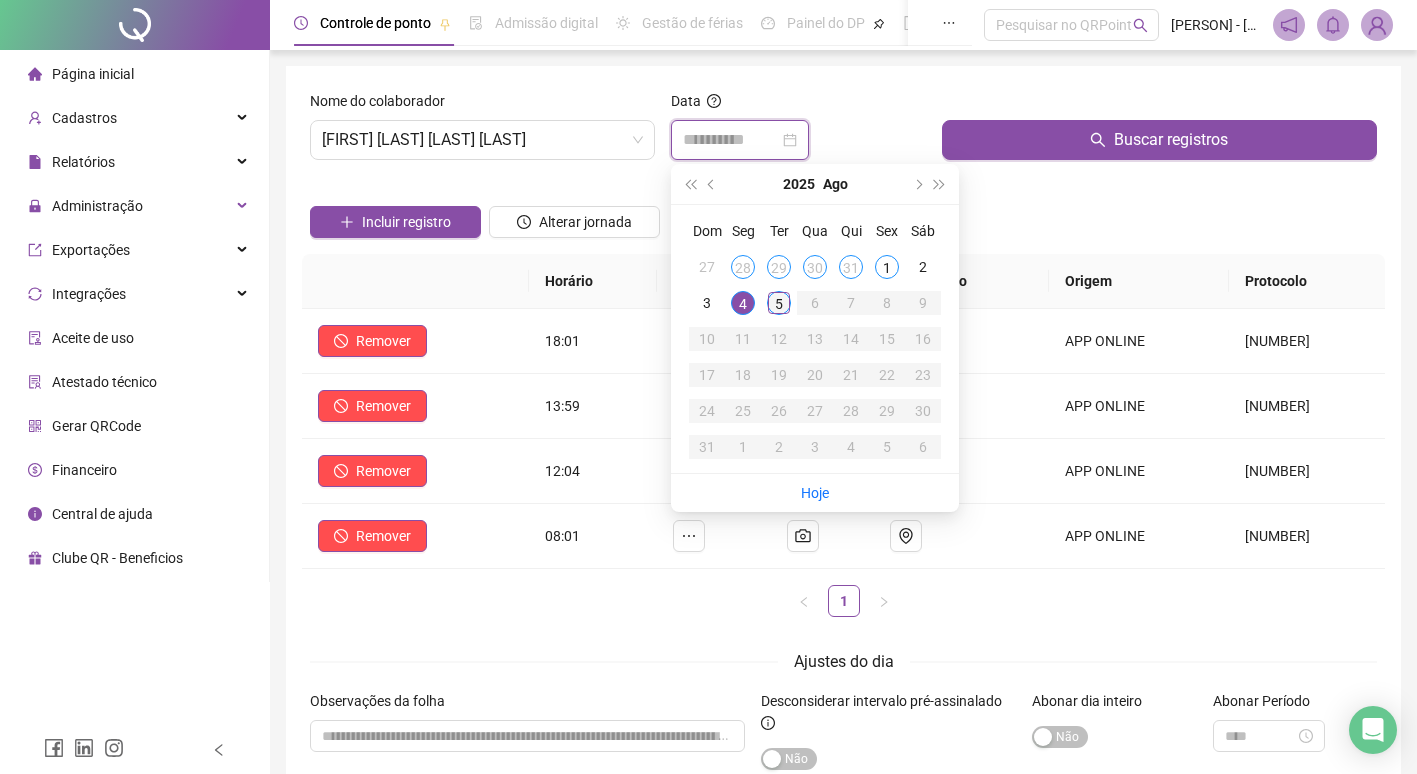 type on "**********" 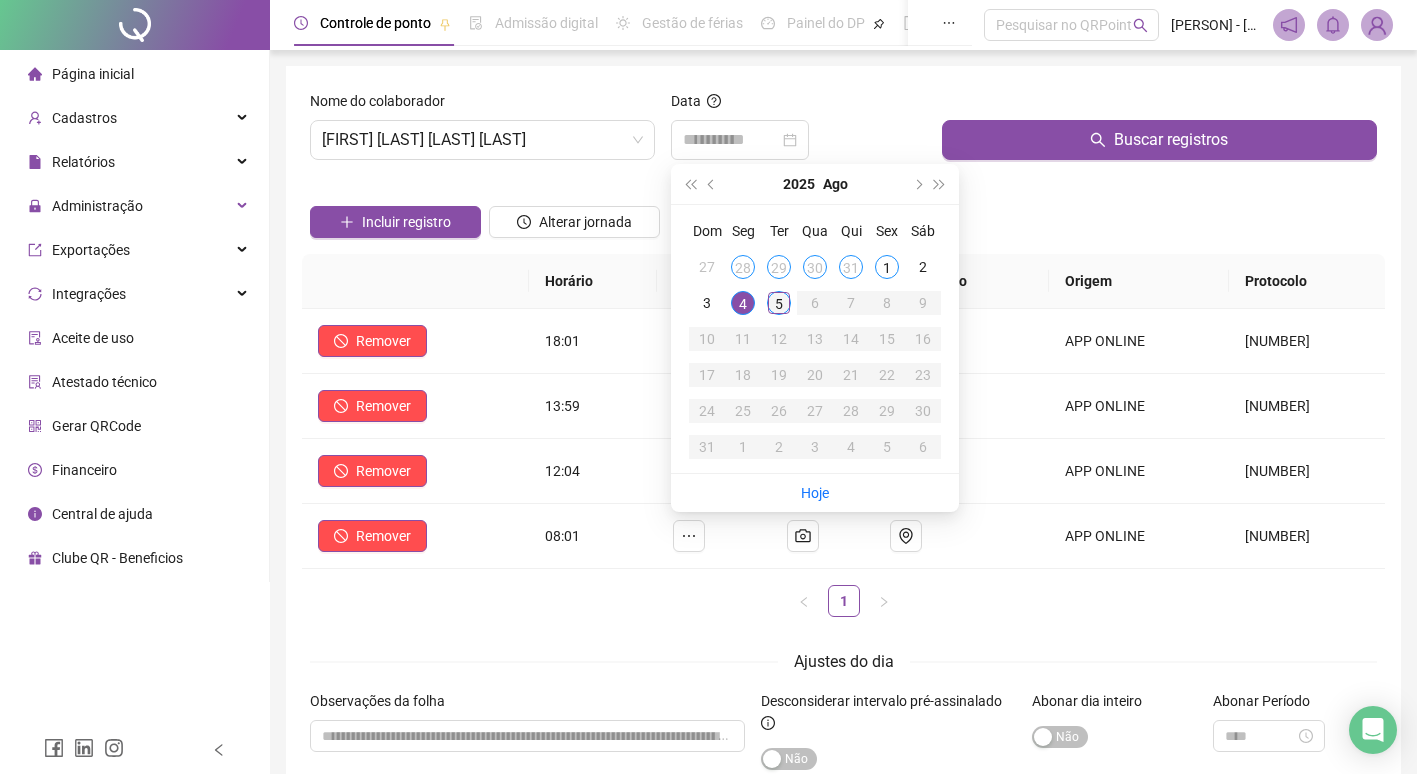 click on "5" at bounding box center (779, 303) 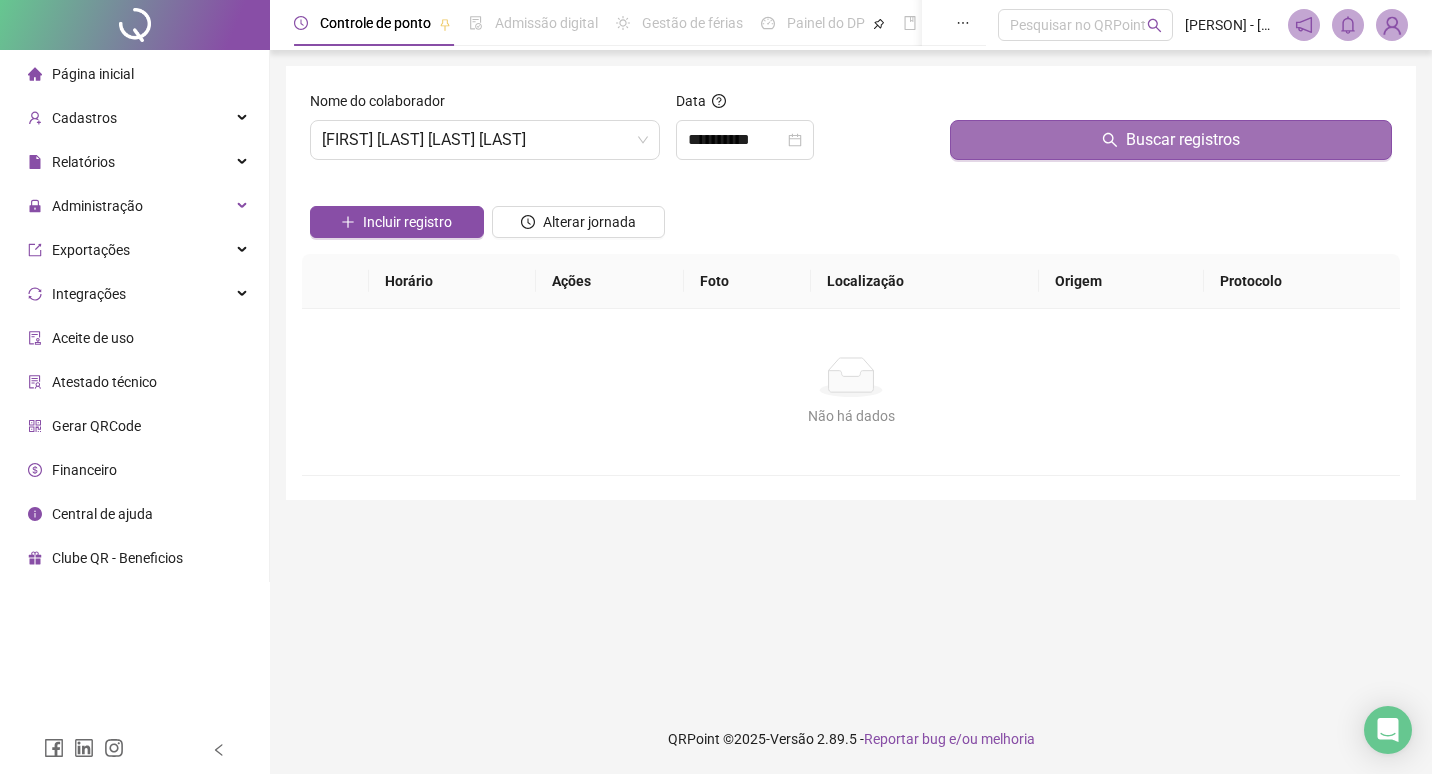 click on "Buscar registros" at bounding box center (1171, 140) 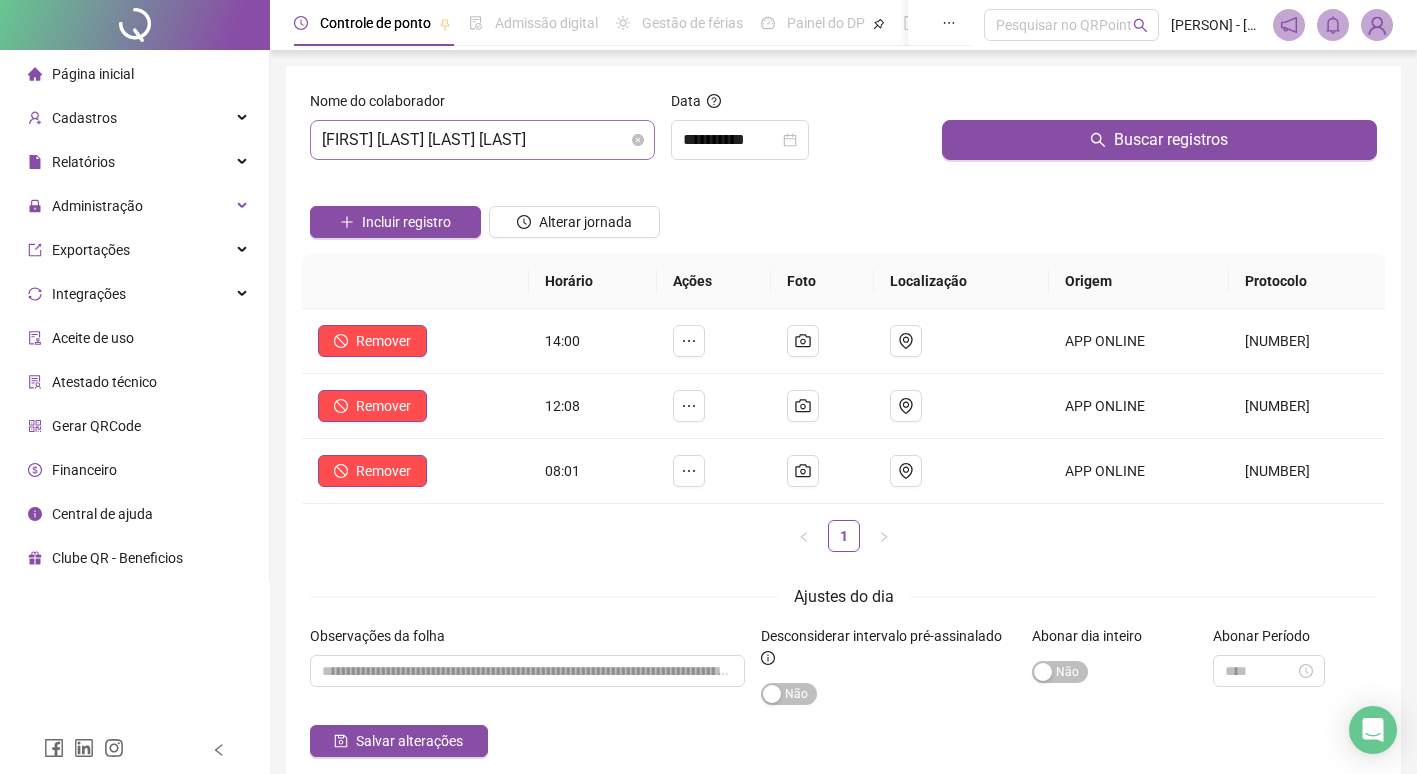 click on "[FIRST] [LAST] [LAST] [LAST]" at bounding box center (482, 140) 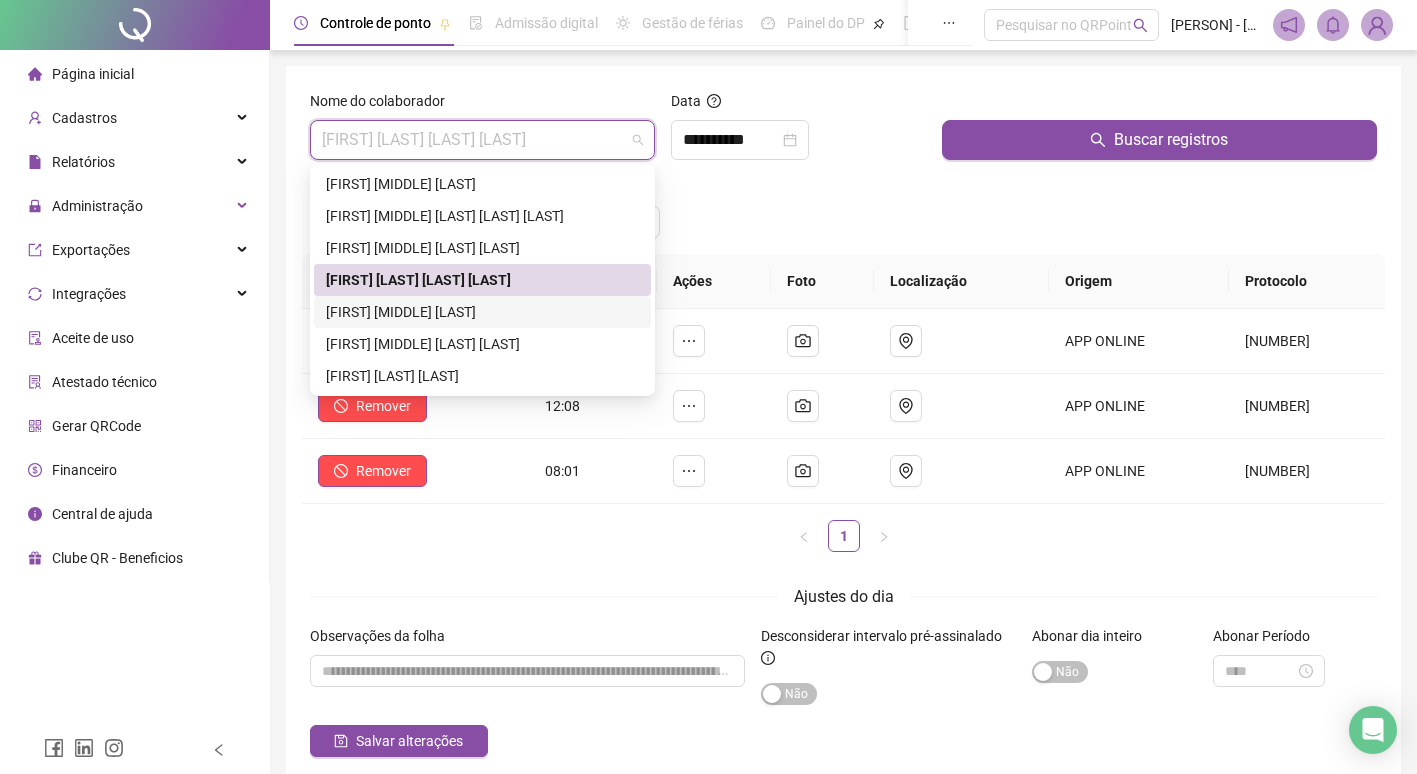 click on "[FIRST] [MIDDLE] [LAST]" at bounding box center (482, 312) 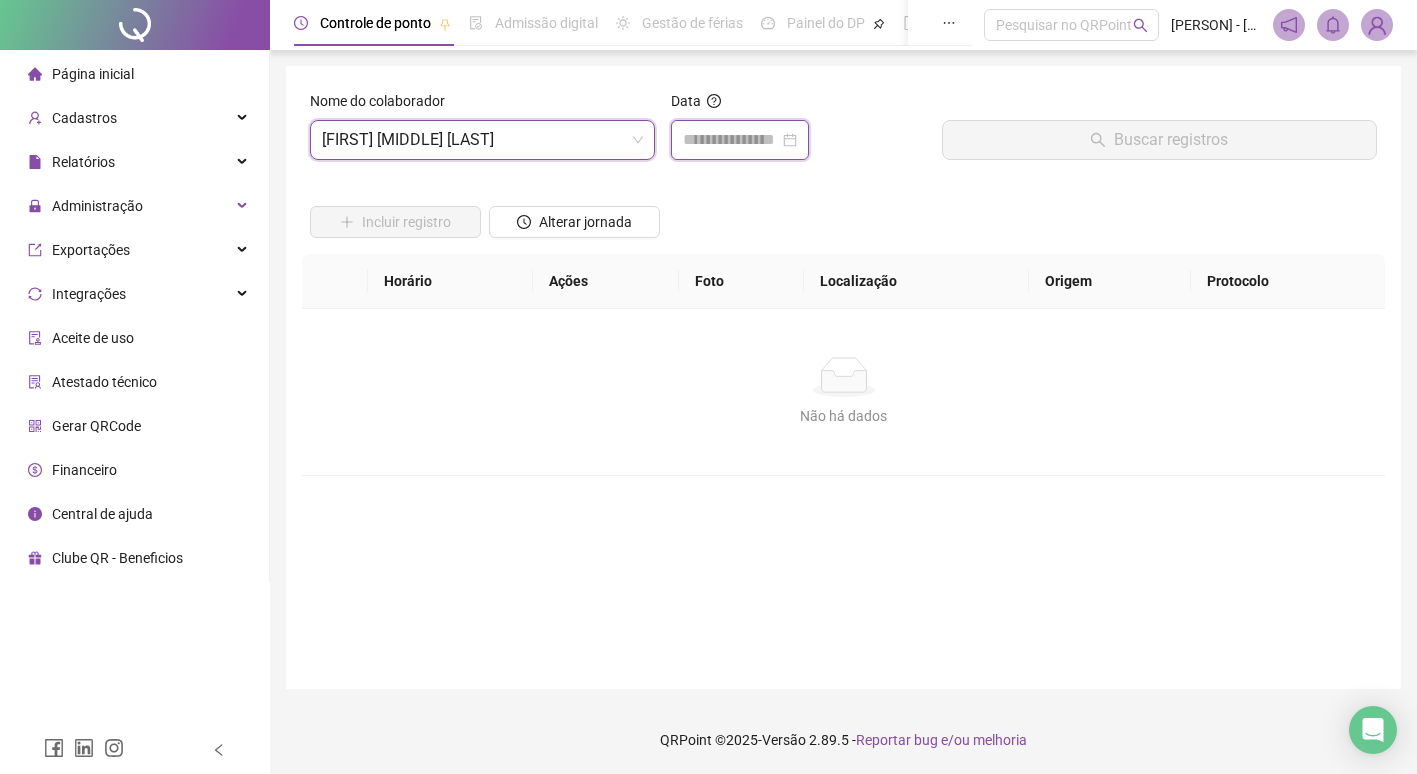 click at bounding box center (731, 140) 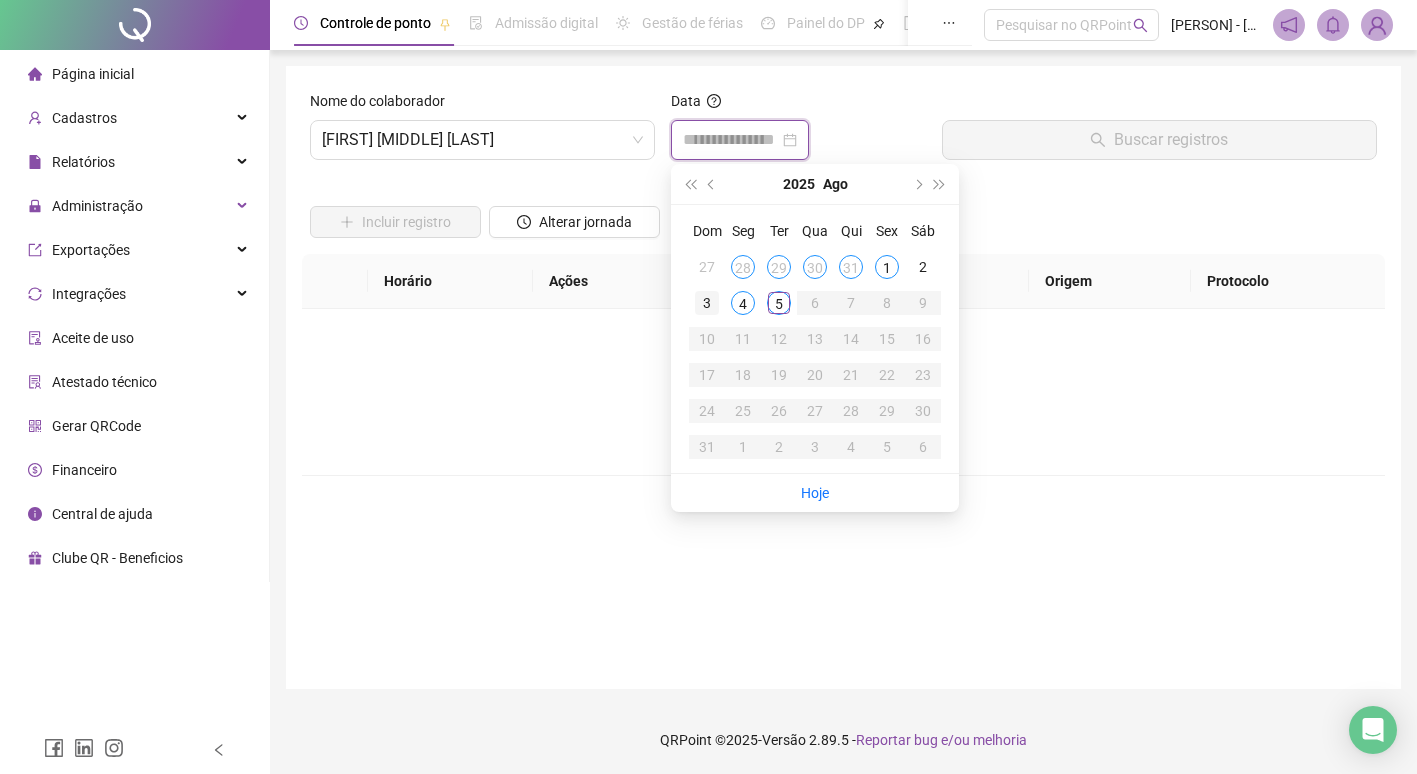 type on "**********" 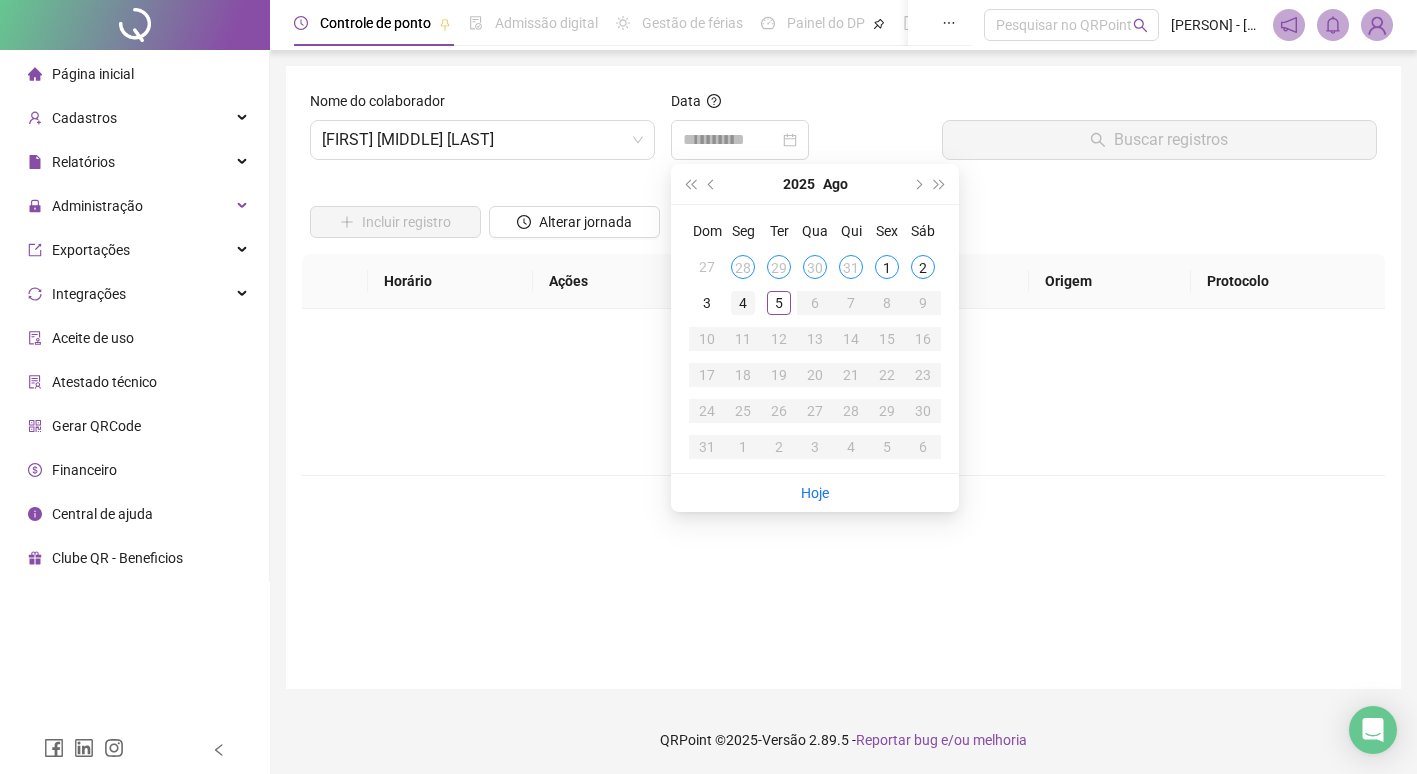 click on "4" at bounding box center (743, 303) 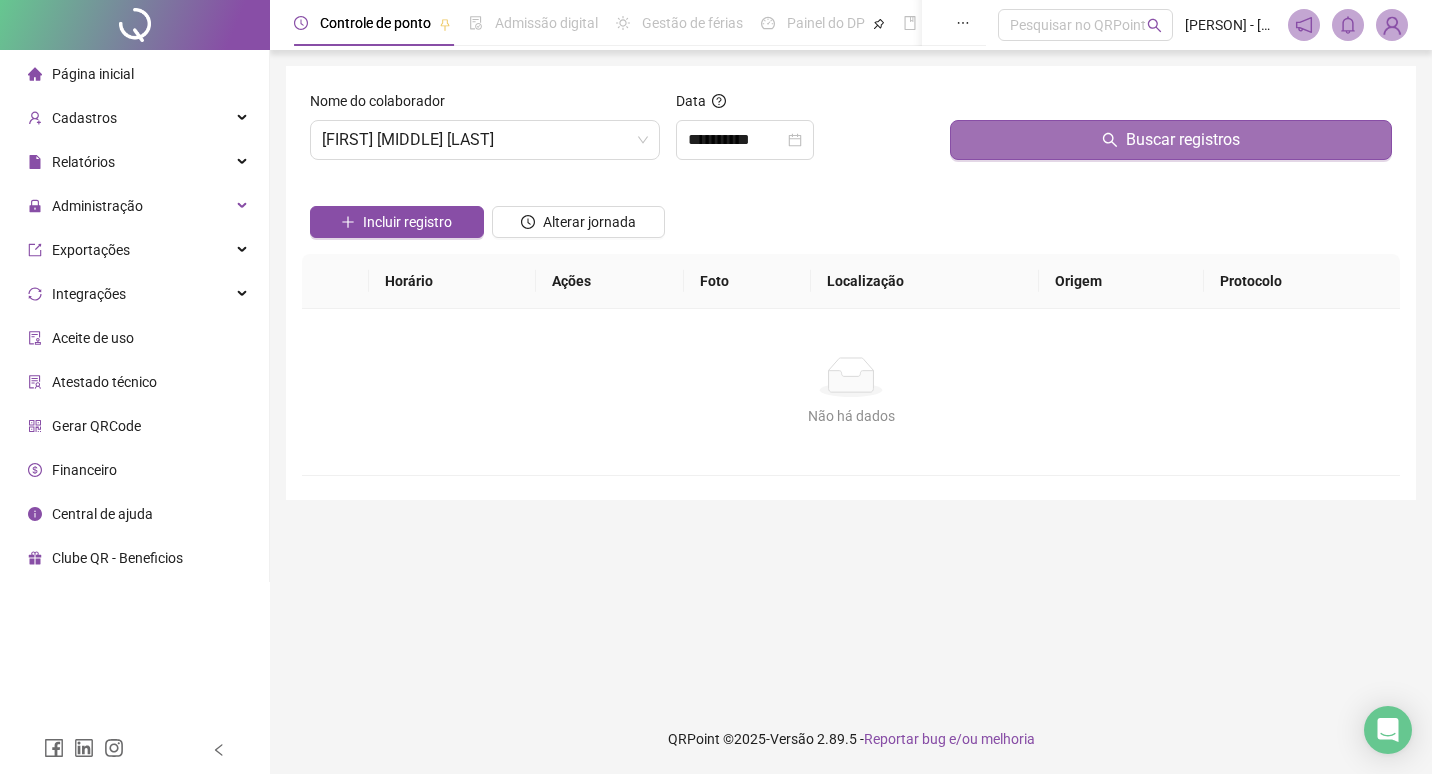 click on "Buscar registros" at bounding box center (1171, 140) 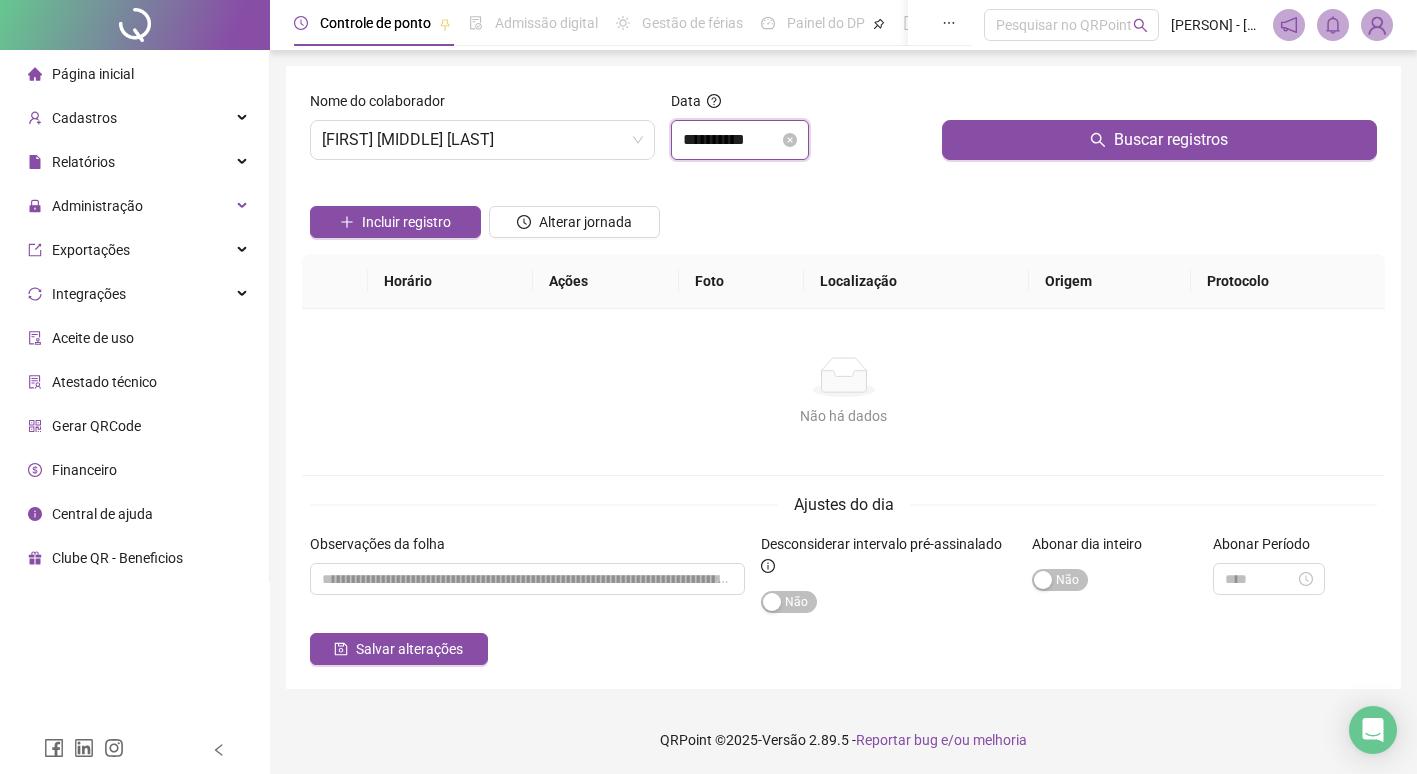 click on "**********" at bounding box center [731, 140] 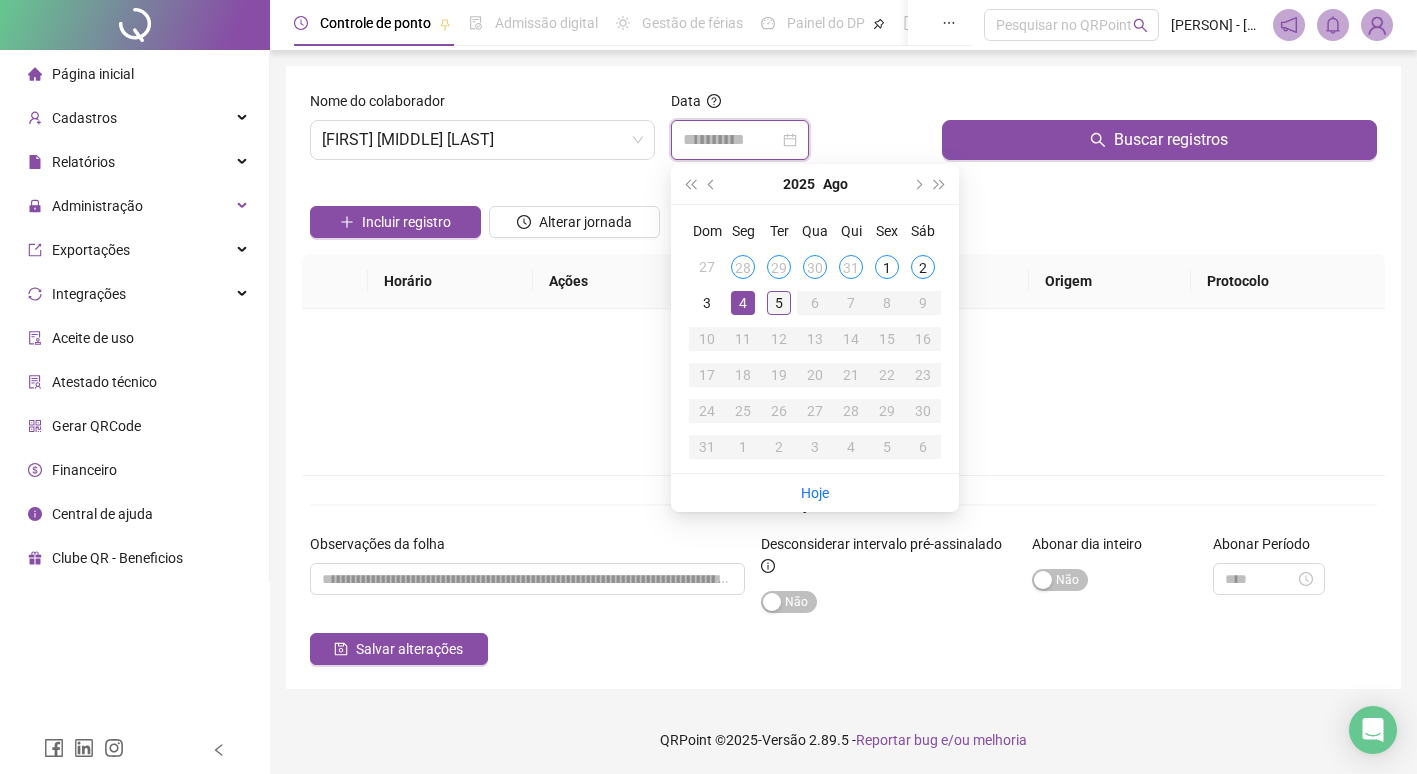type on "**********" 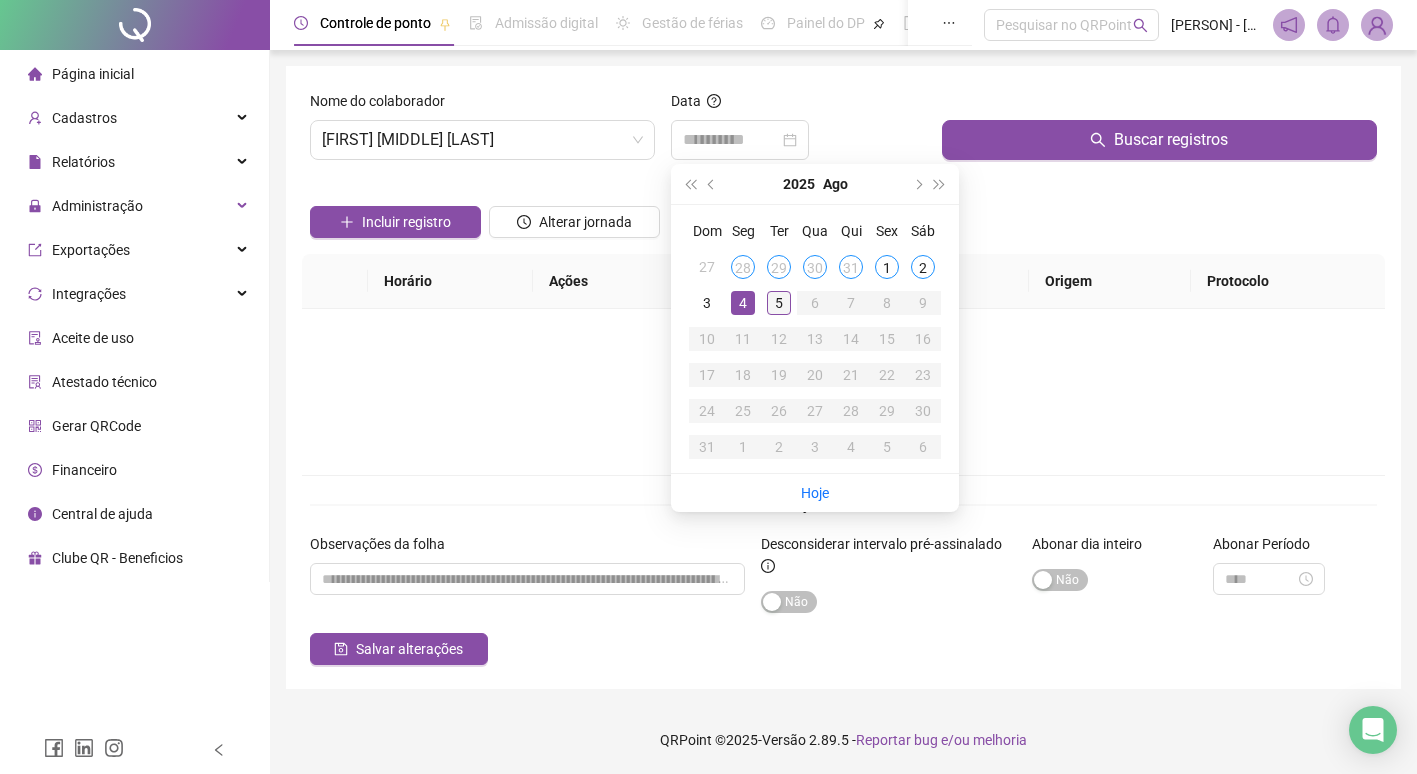 click on "5" at bounding box center (779, 303) 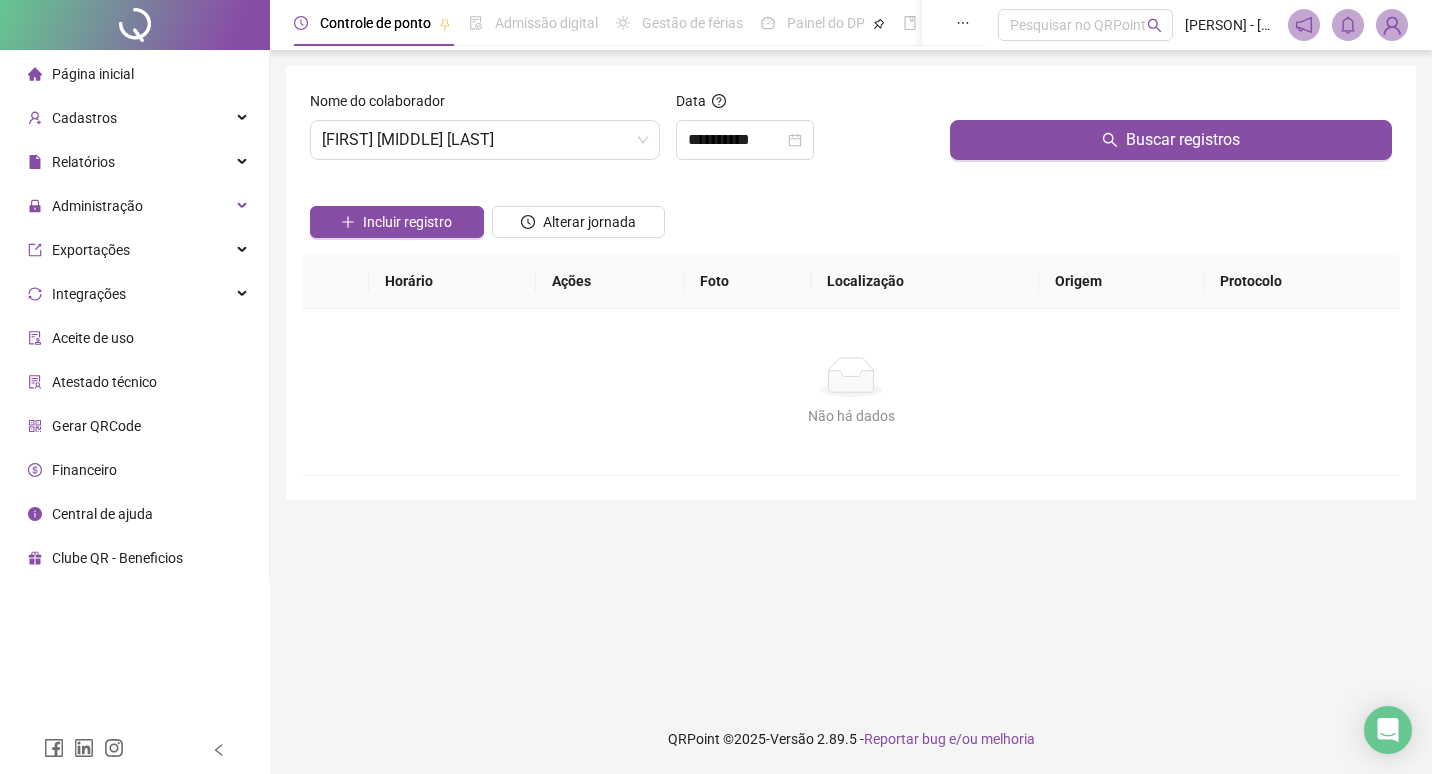 click on "Nome do colaborador" at bounding box center (485, 105) 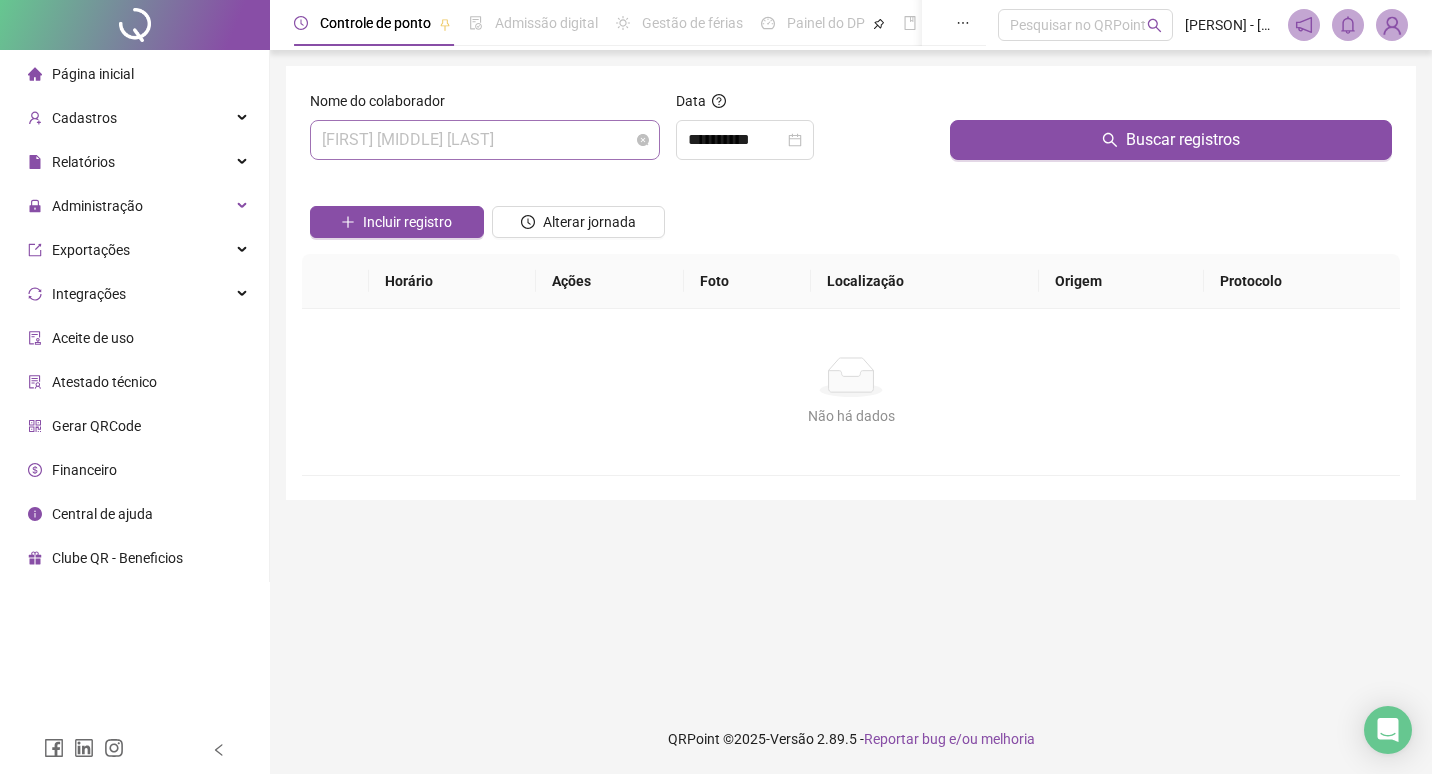 click on "[FIRST] [MIDDLE] [LAST]" at bounding box center (485, 140) 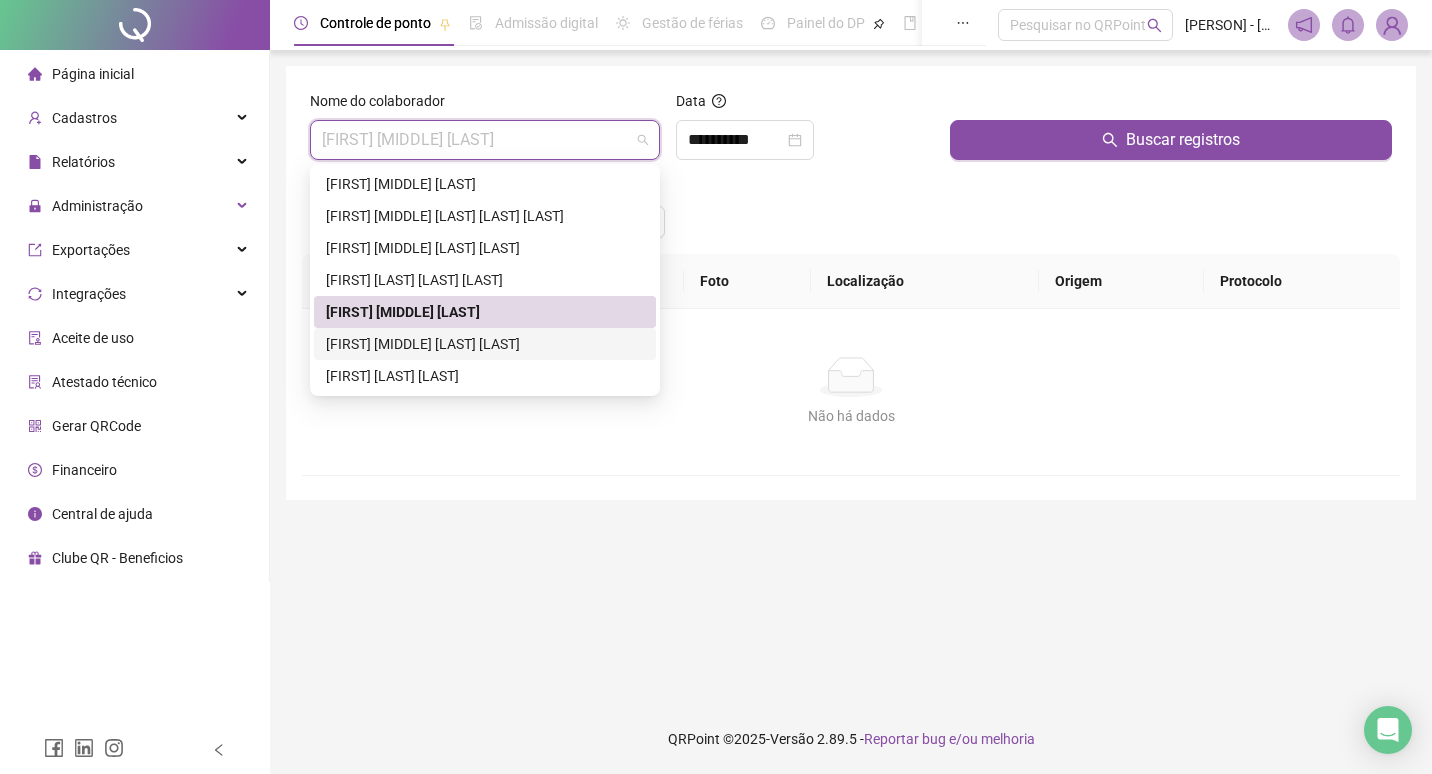 drag, startPoint x: 490, startPoint y: 339, endPoint x: 607, endPoint y: 277, distance: 132.41223 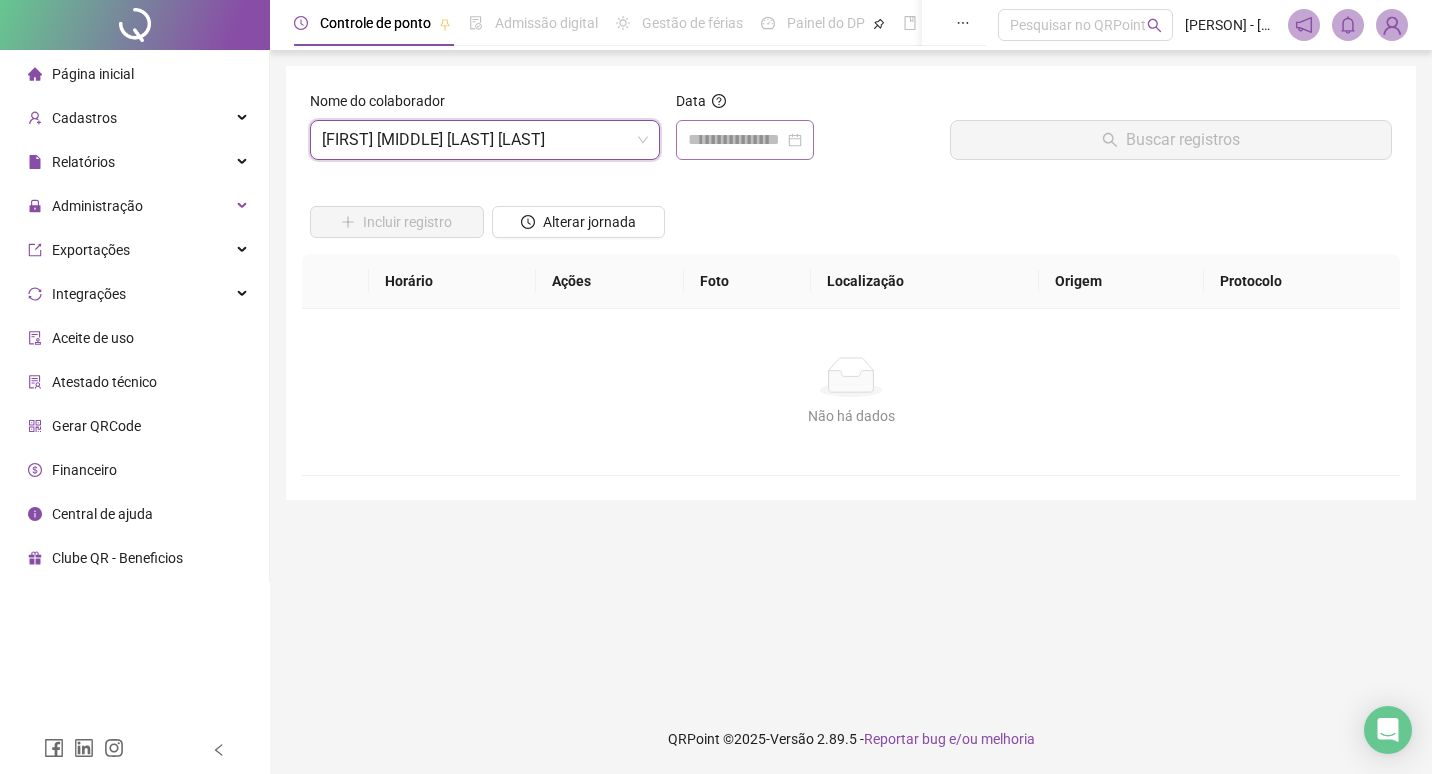 click at bounding box center [745, 140] 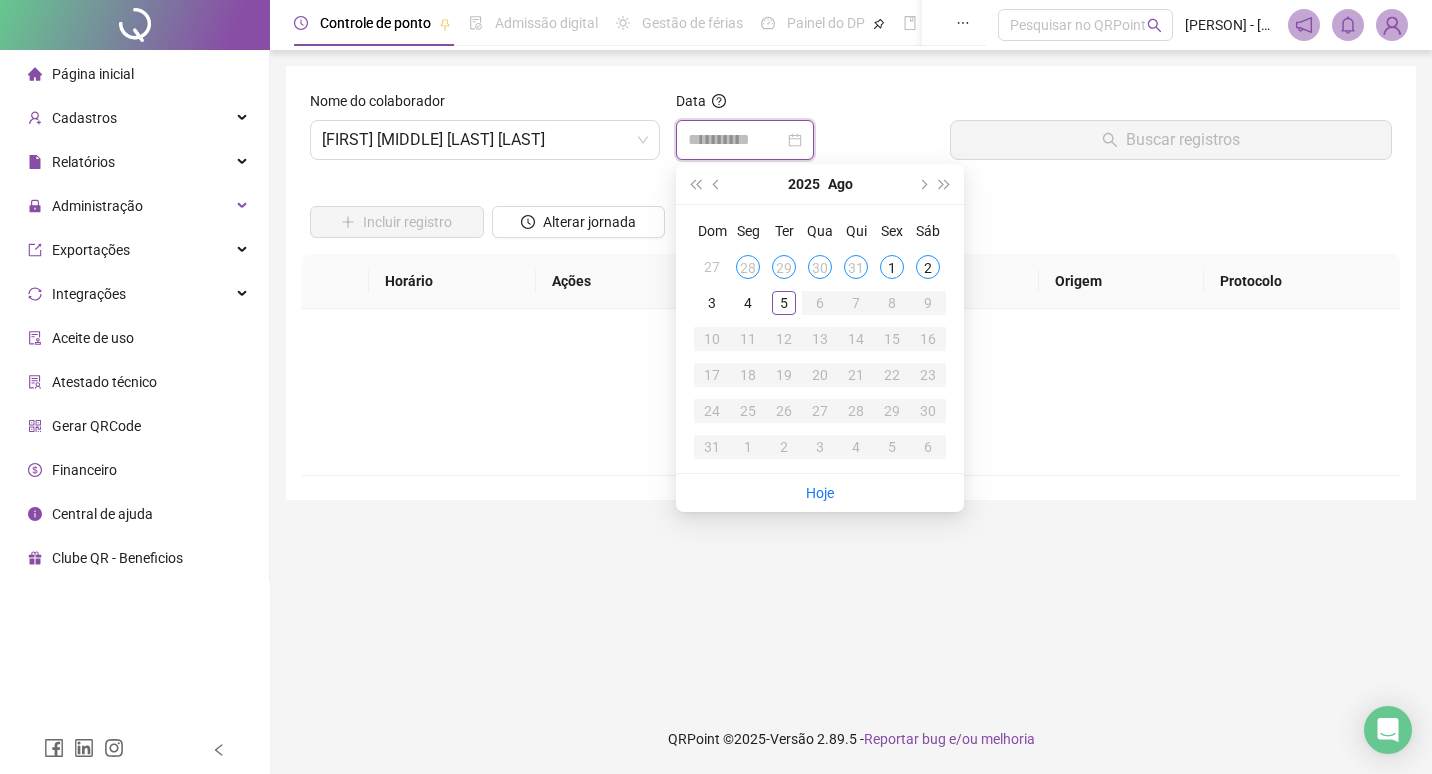 type on "**********" 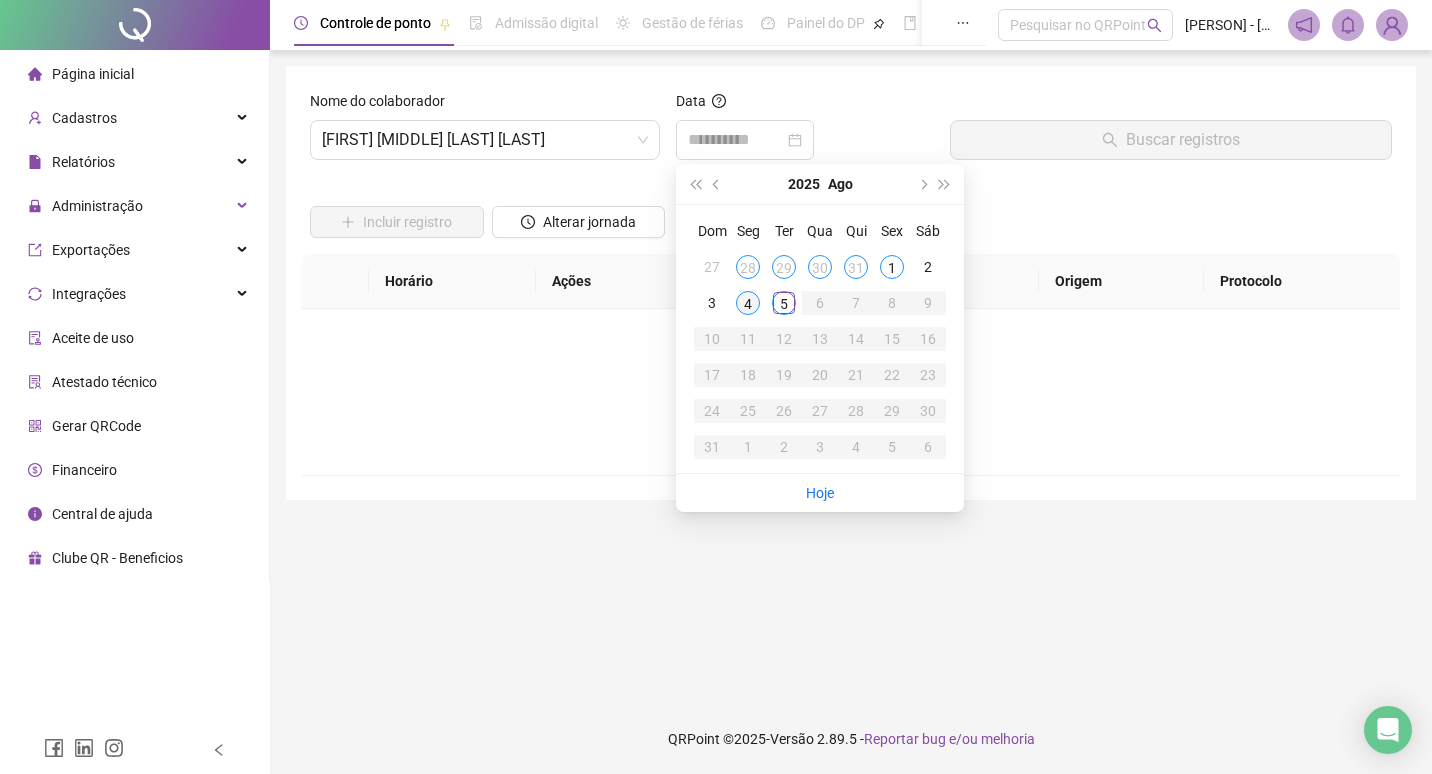 click on "4" at bounding box center (748, 303) 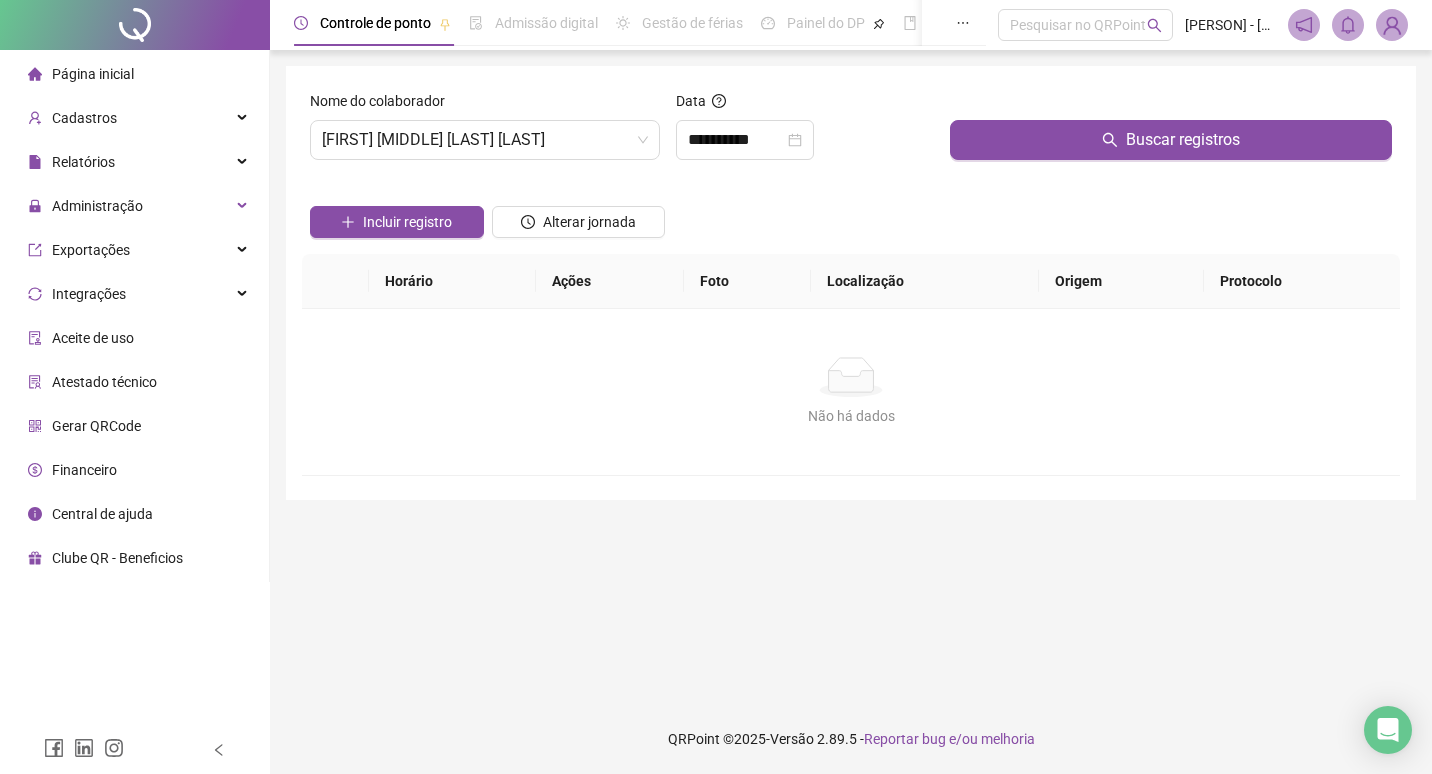 click at bounding box center [1171, 105] 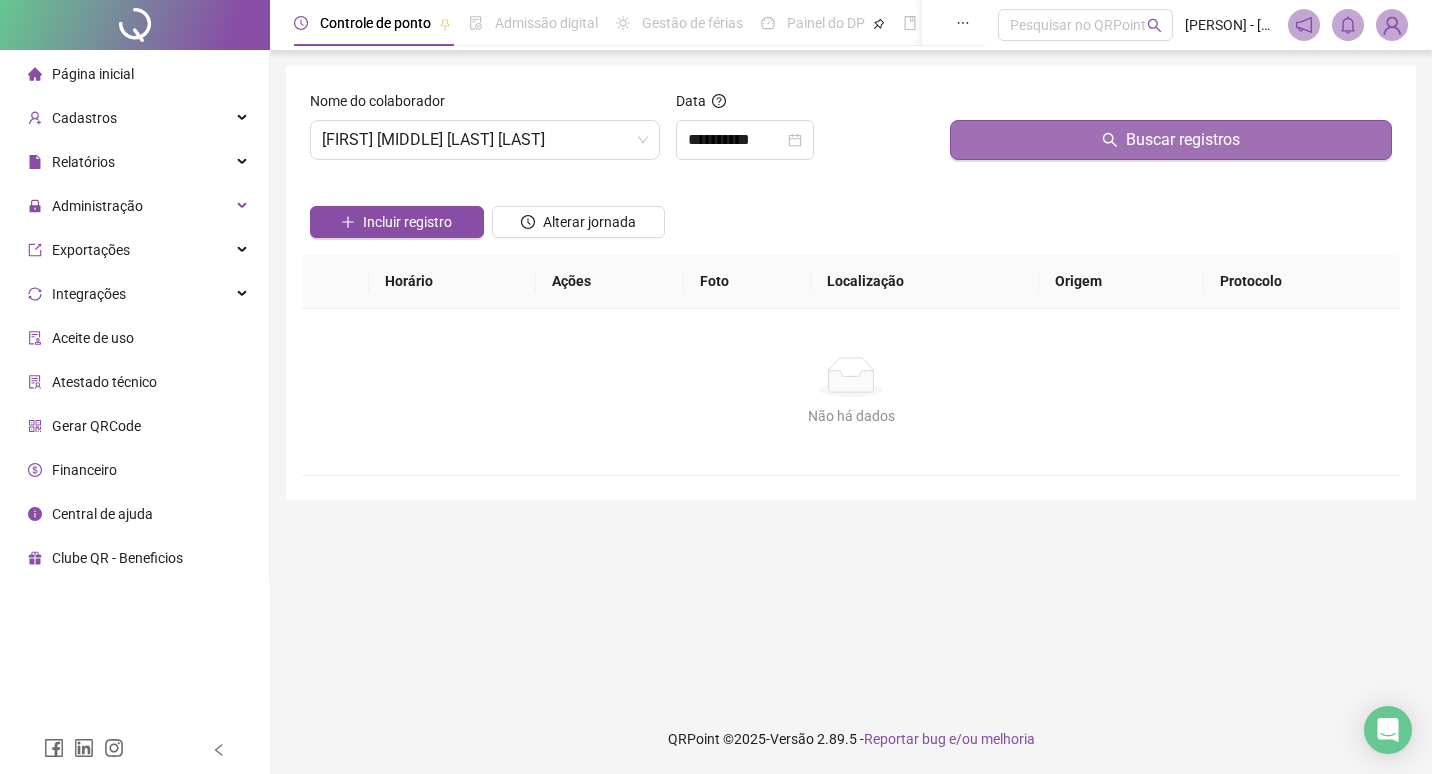 click on "Buscar registros" at bounding box center [1171, 140] 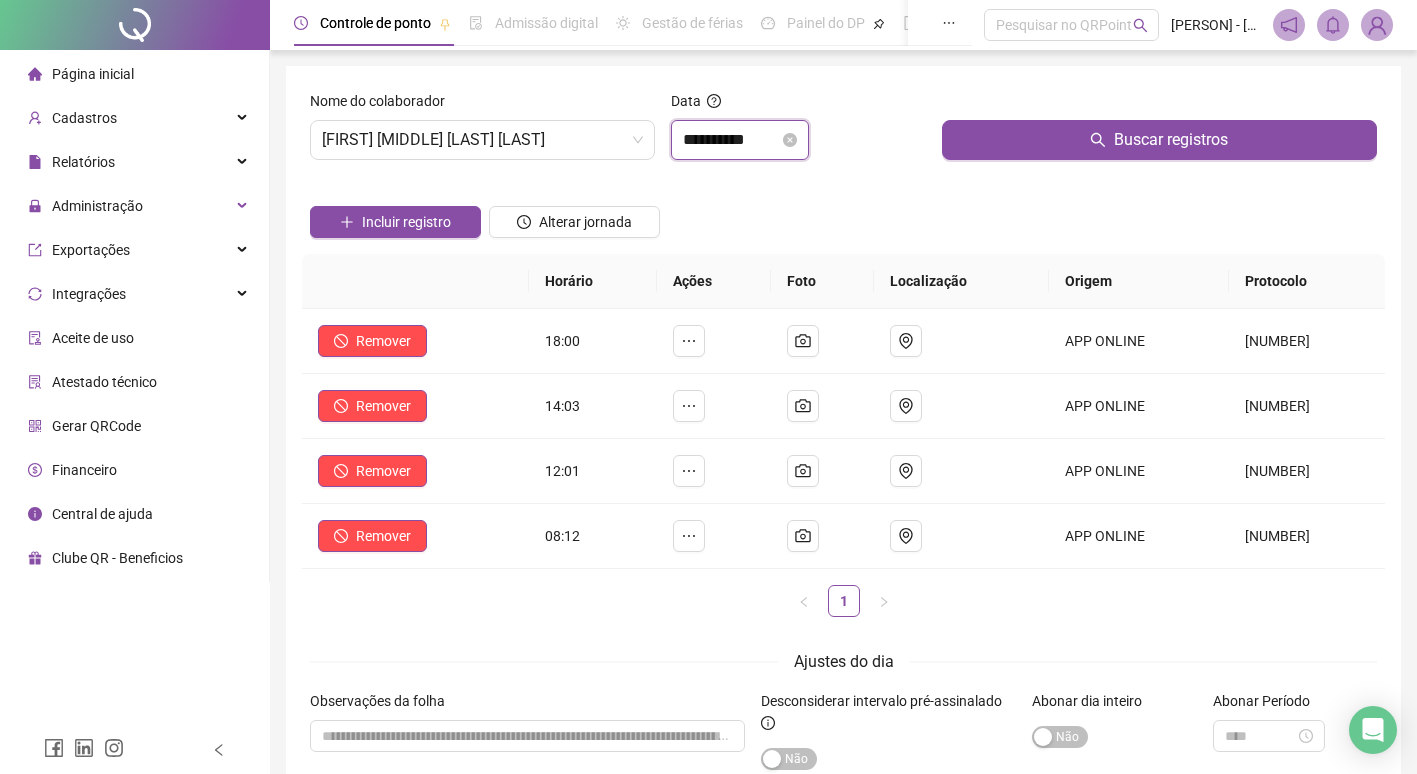 click on "**********" at bounding box center [731, 140] 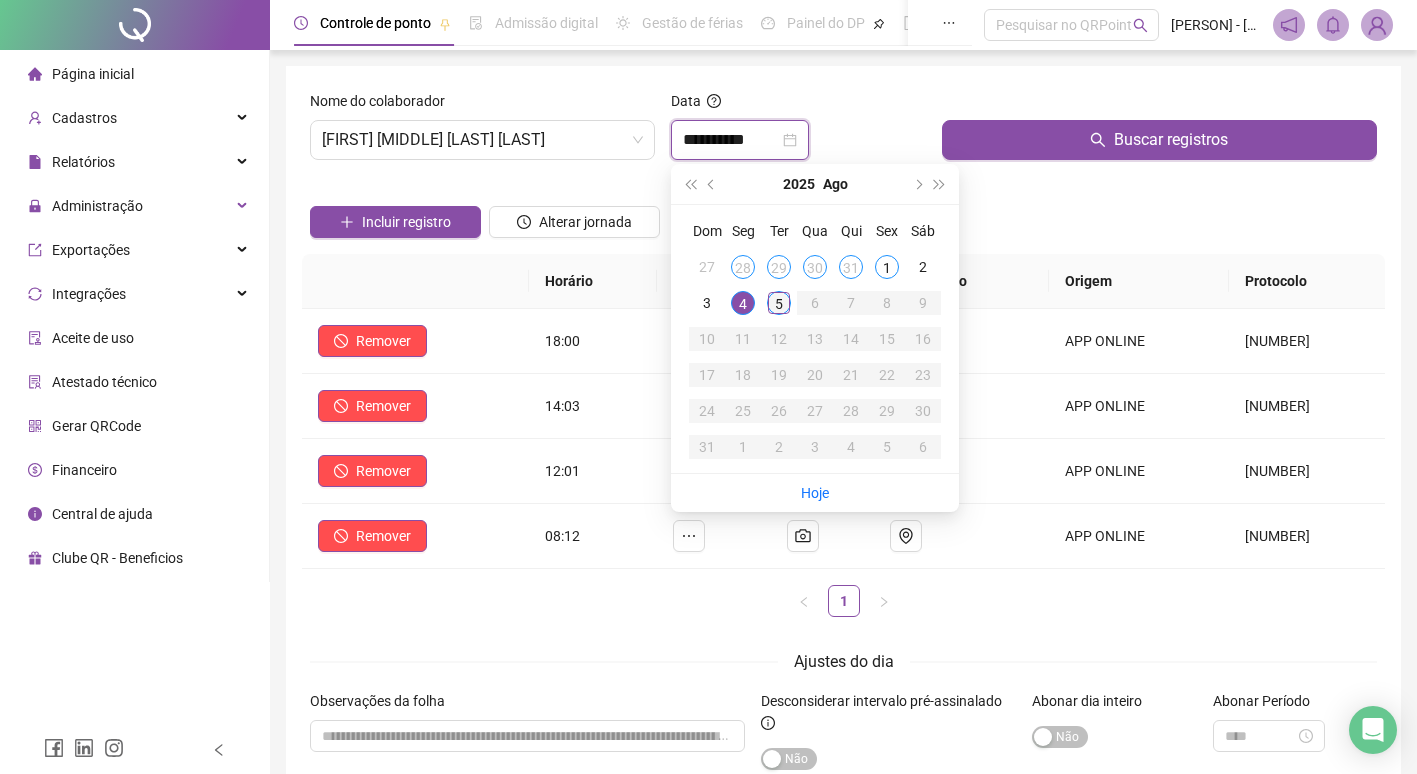 type on "**********" 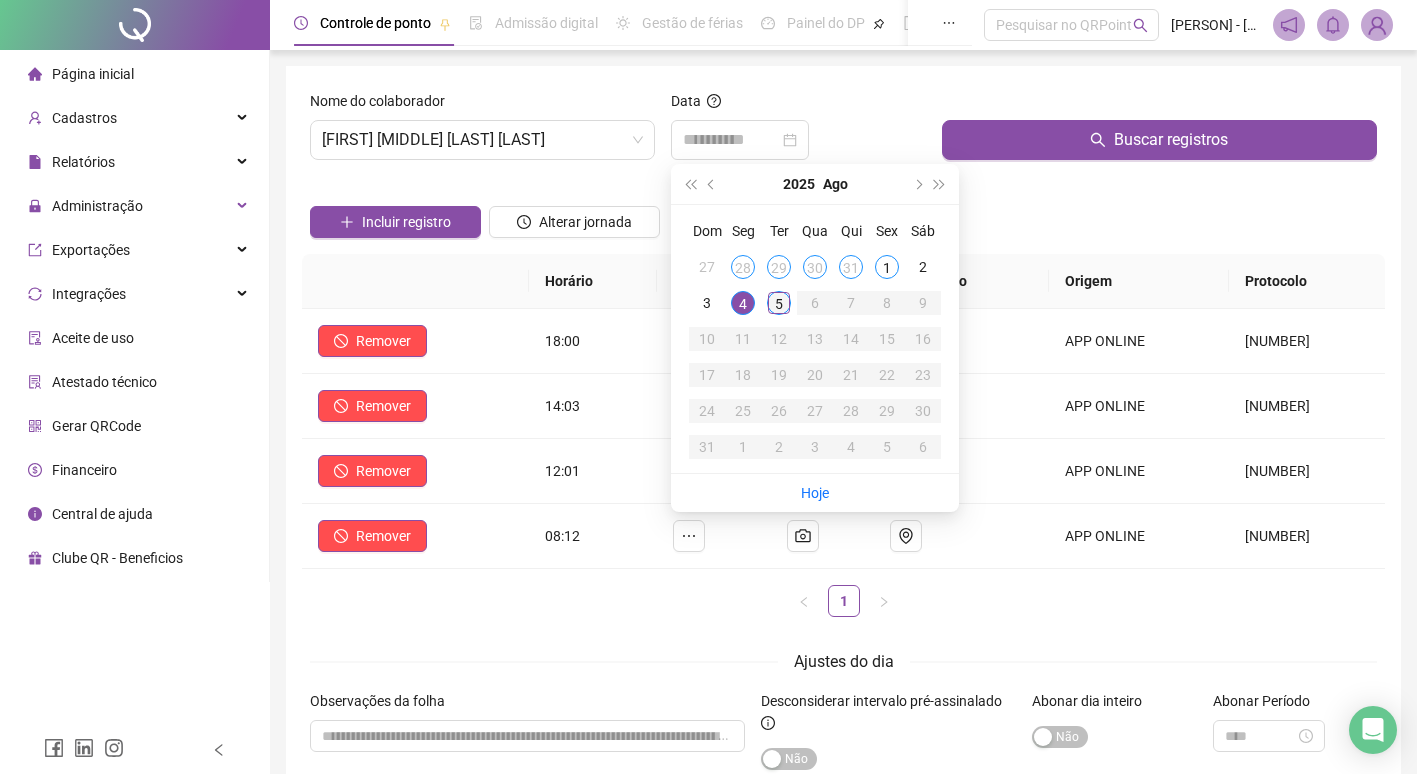 click on "5" at bounding box center (779, 303) 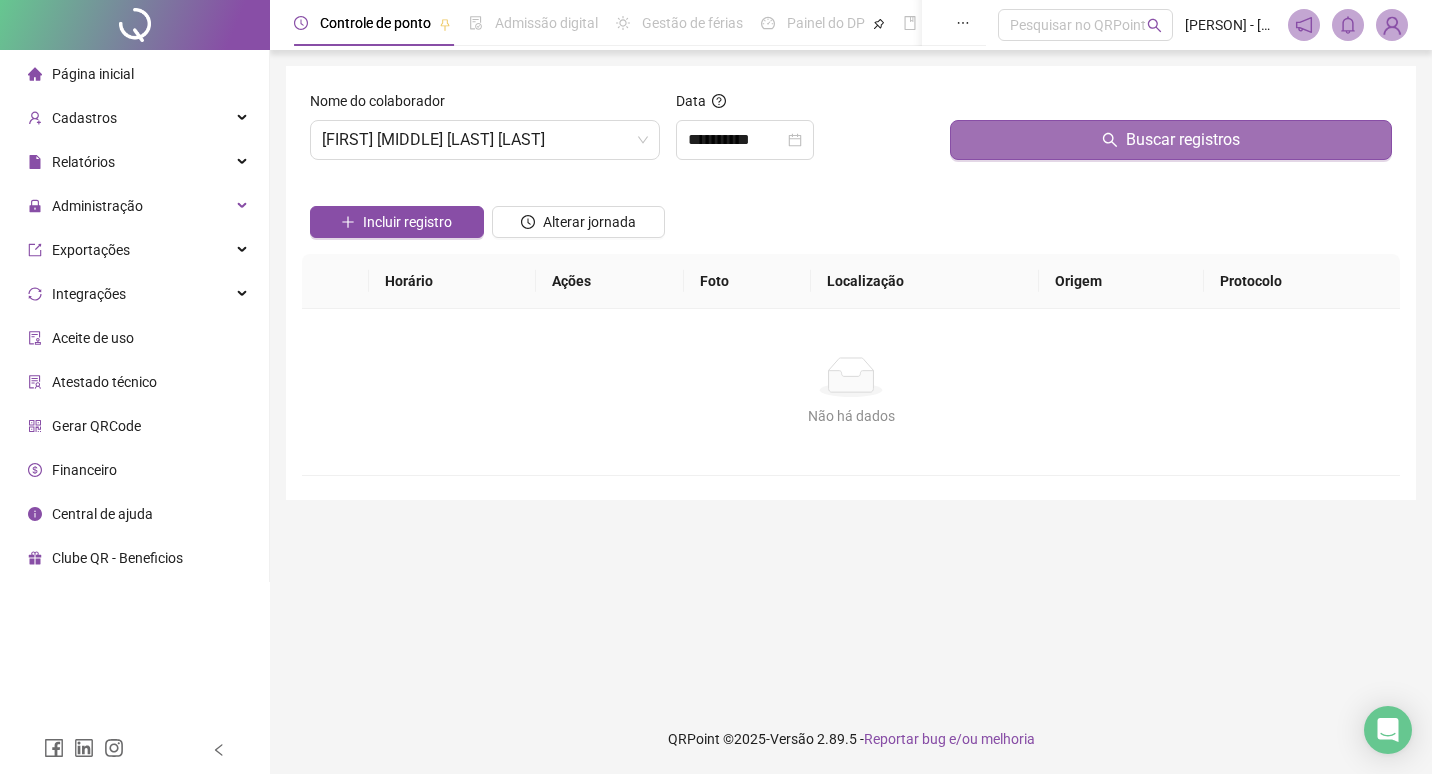 click on "Buscar registros" at bounding box center (1171, 140) 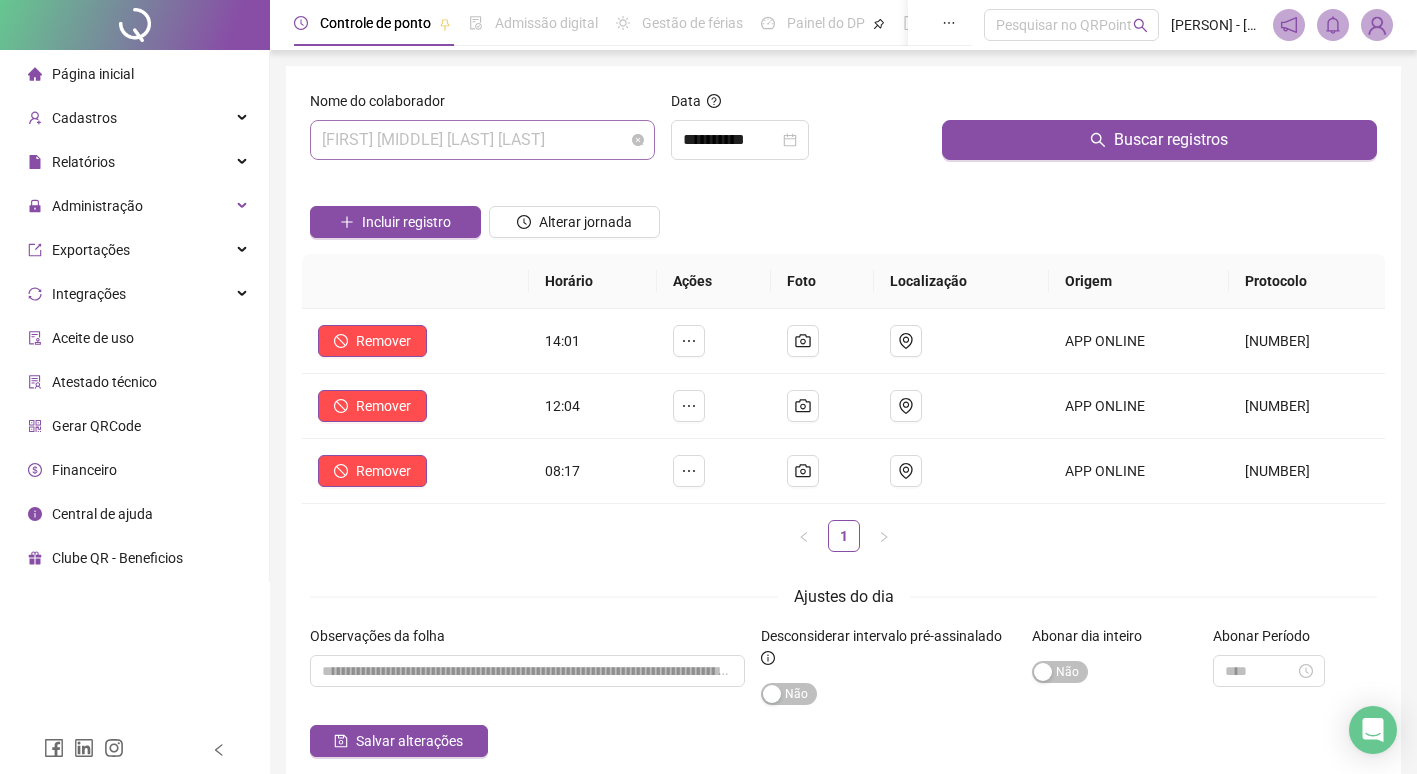click on "[FIRST] [MIDDLE] [LAST] [LAST]" at bounding box center [482, 140] 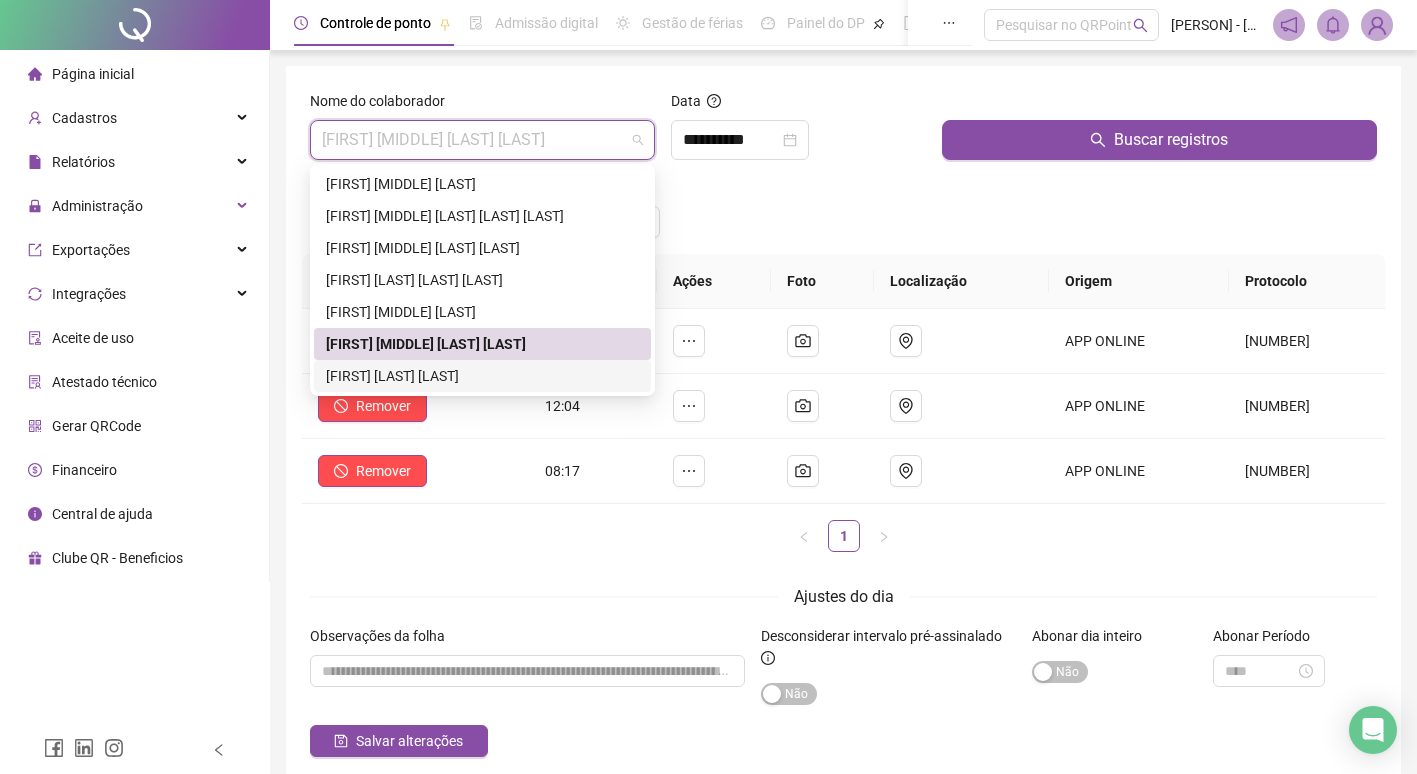 click on "[FIRST] [LAST] [LAST]" at bounding box center [482, 376] 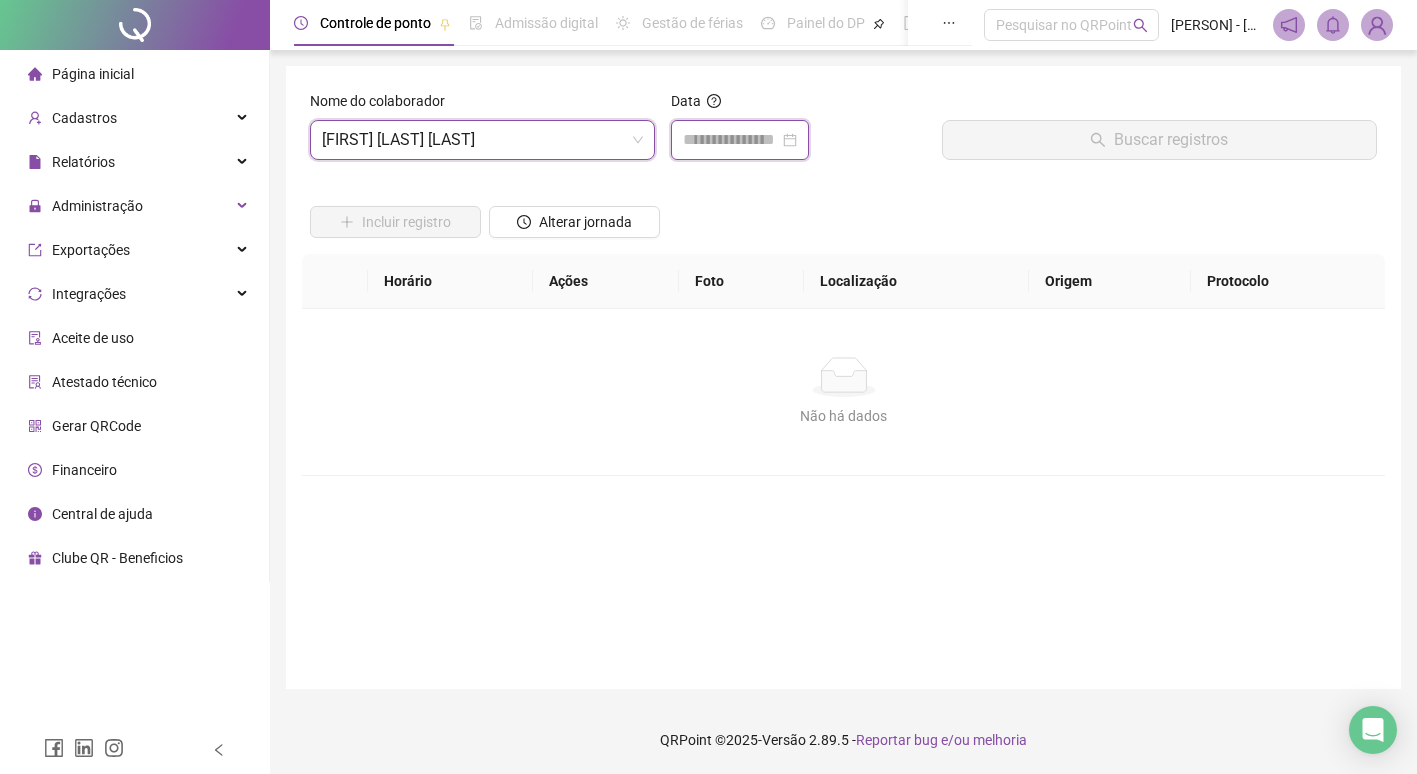 click at bounding box center [731, 140] 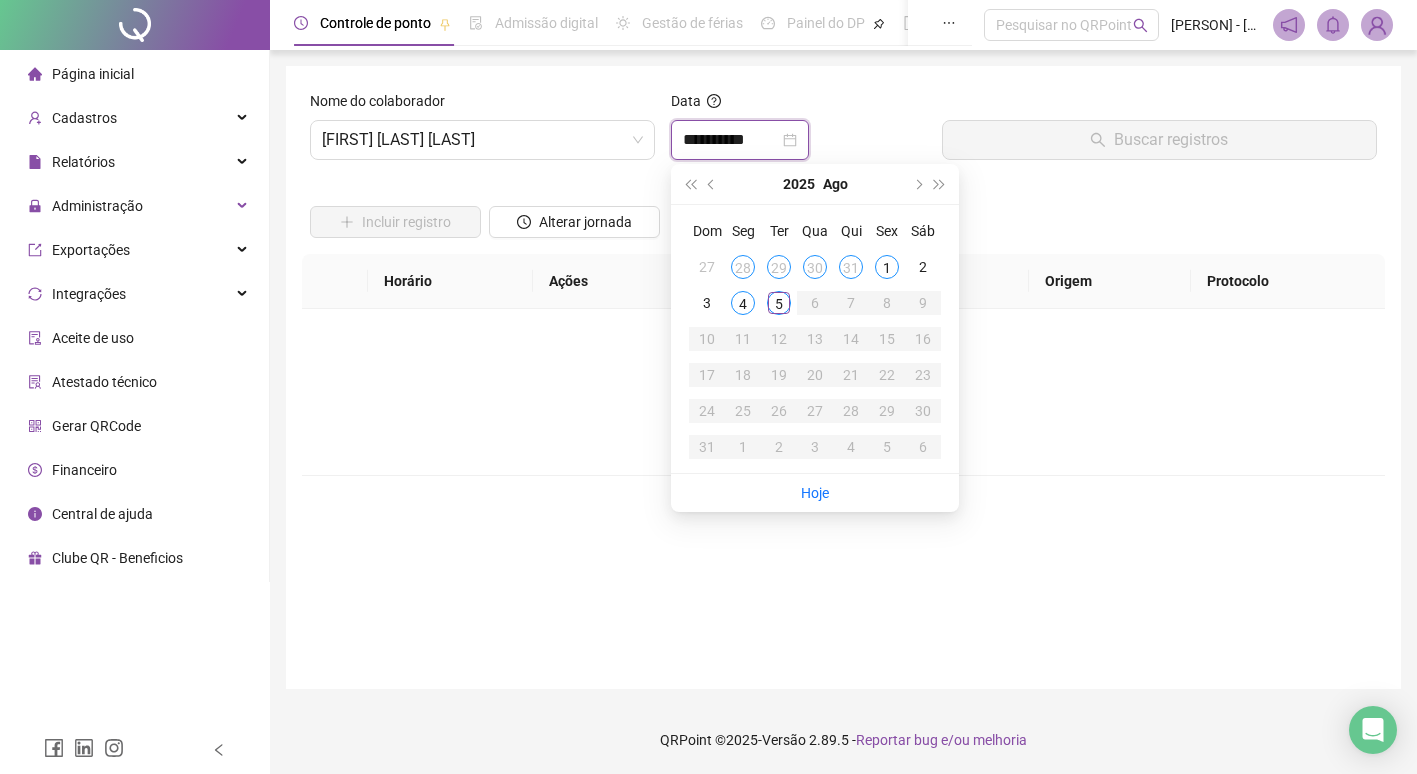 type on "**********" 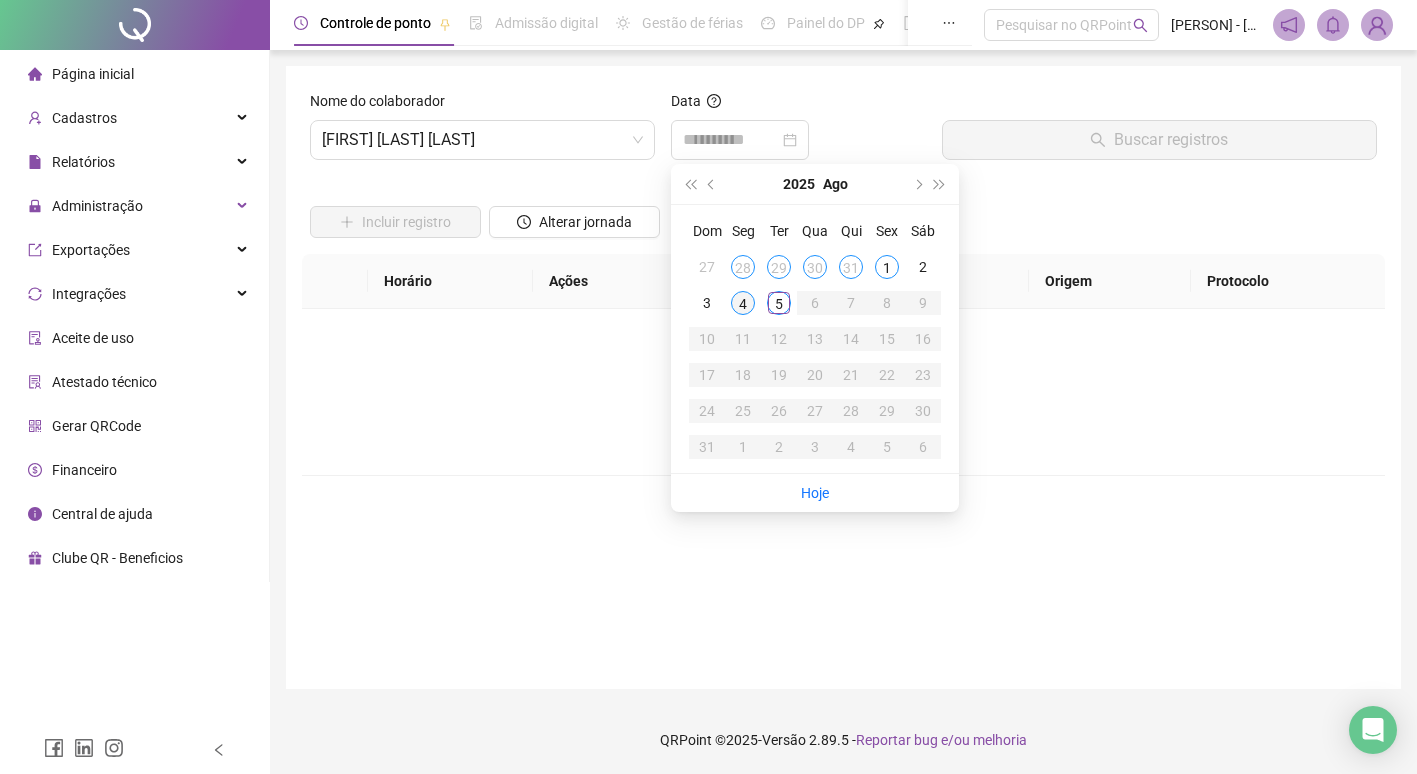 click on "4" at bounding box center (743, 303) 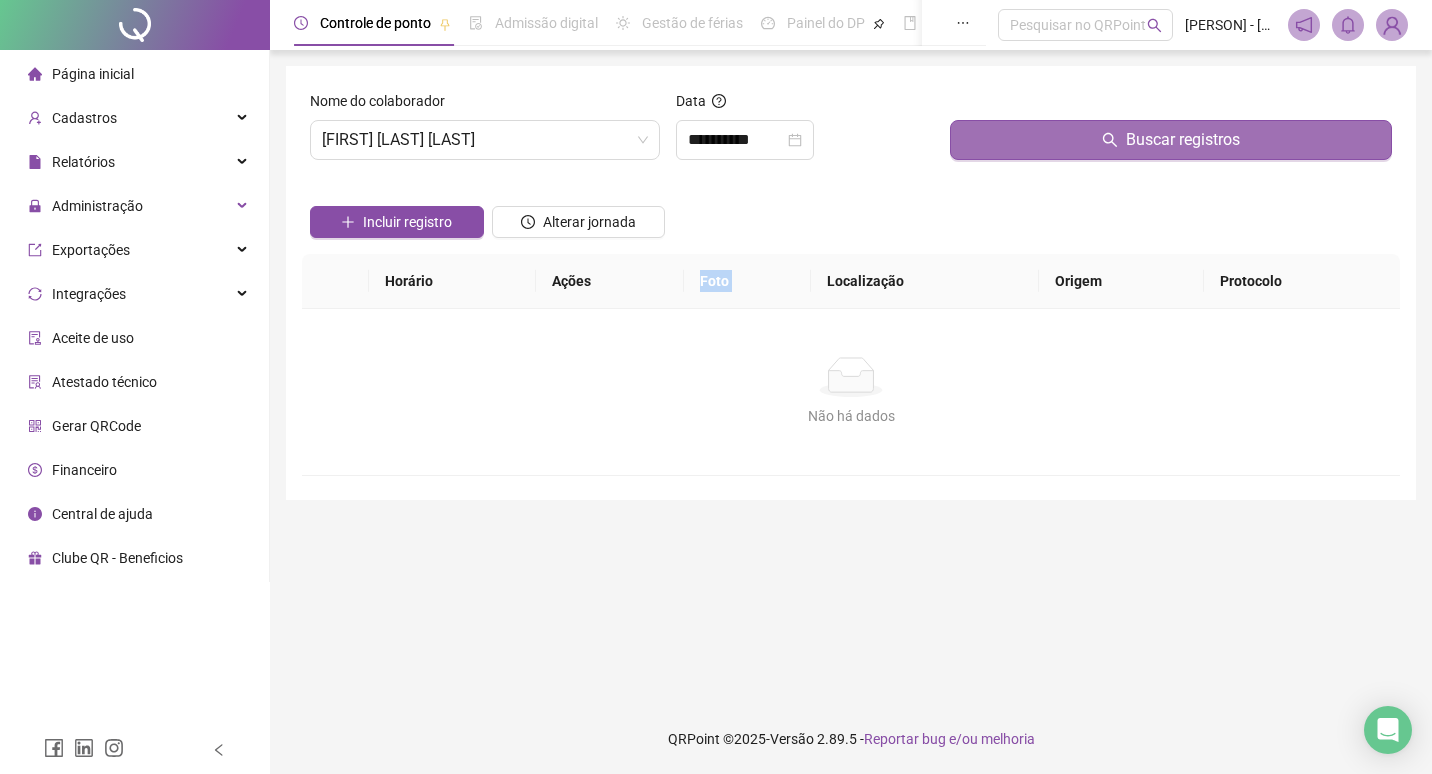 drag, startPoint x: 734, startPoint y: 307, endPoint x: 1059, endPoint y: 137, distance: 366.7765 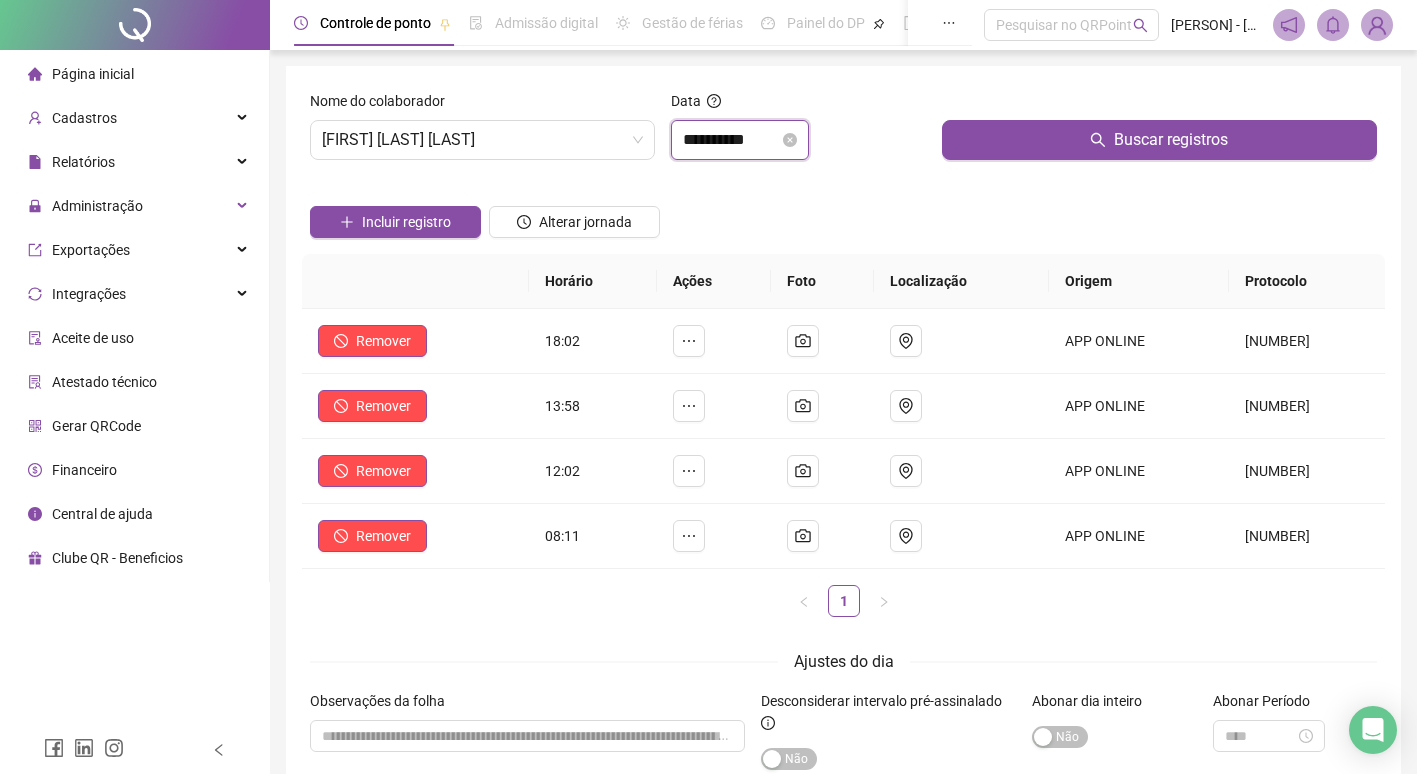 click on "**********" at bounding box center [731, 140] 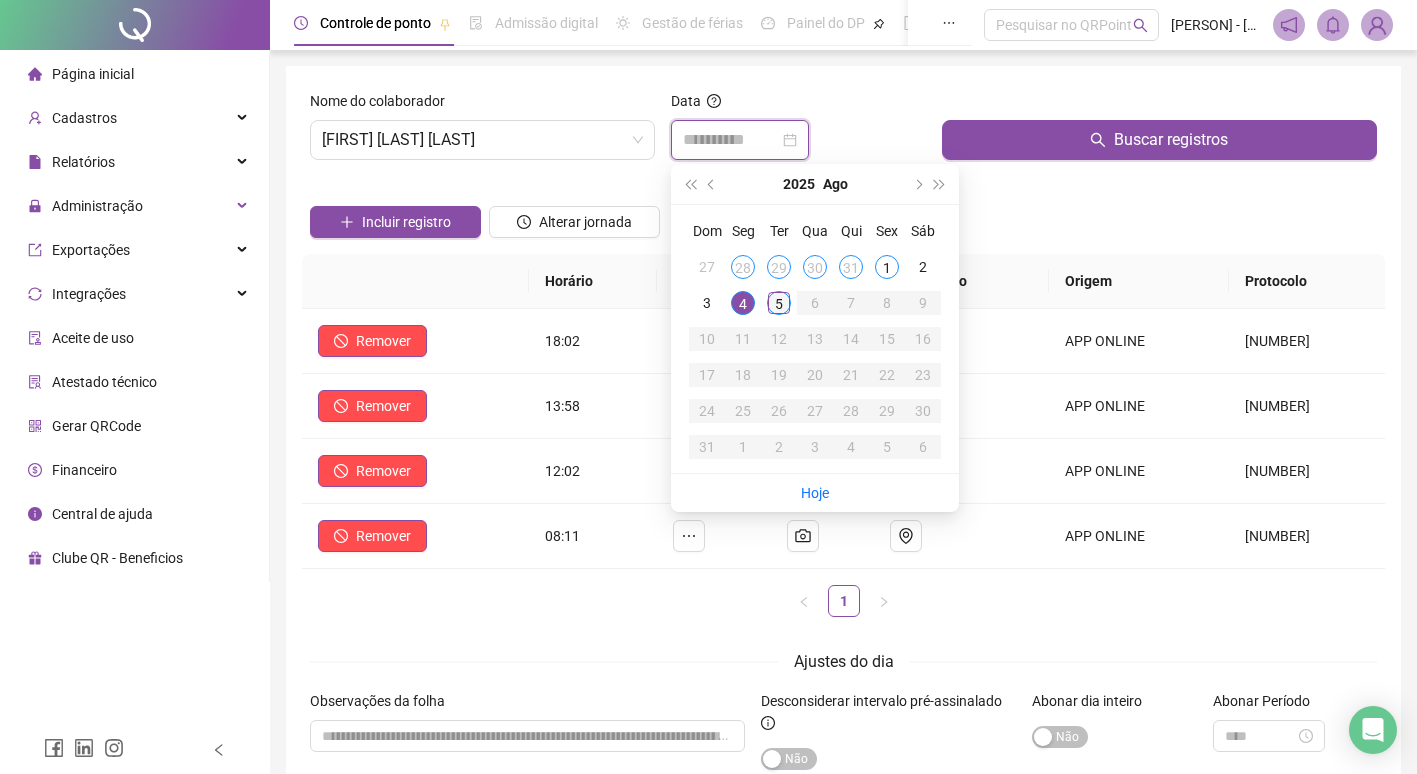 type on "**********" 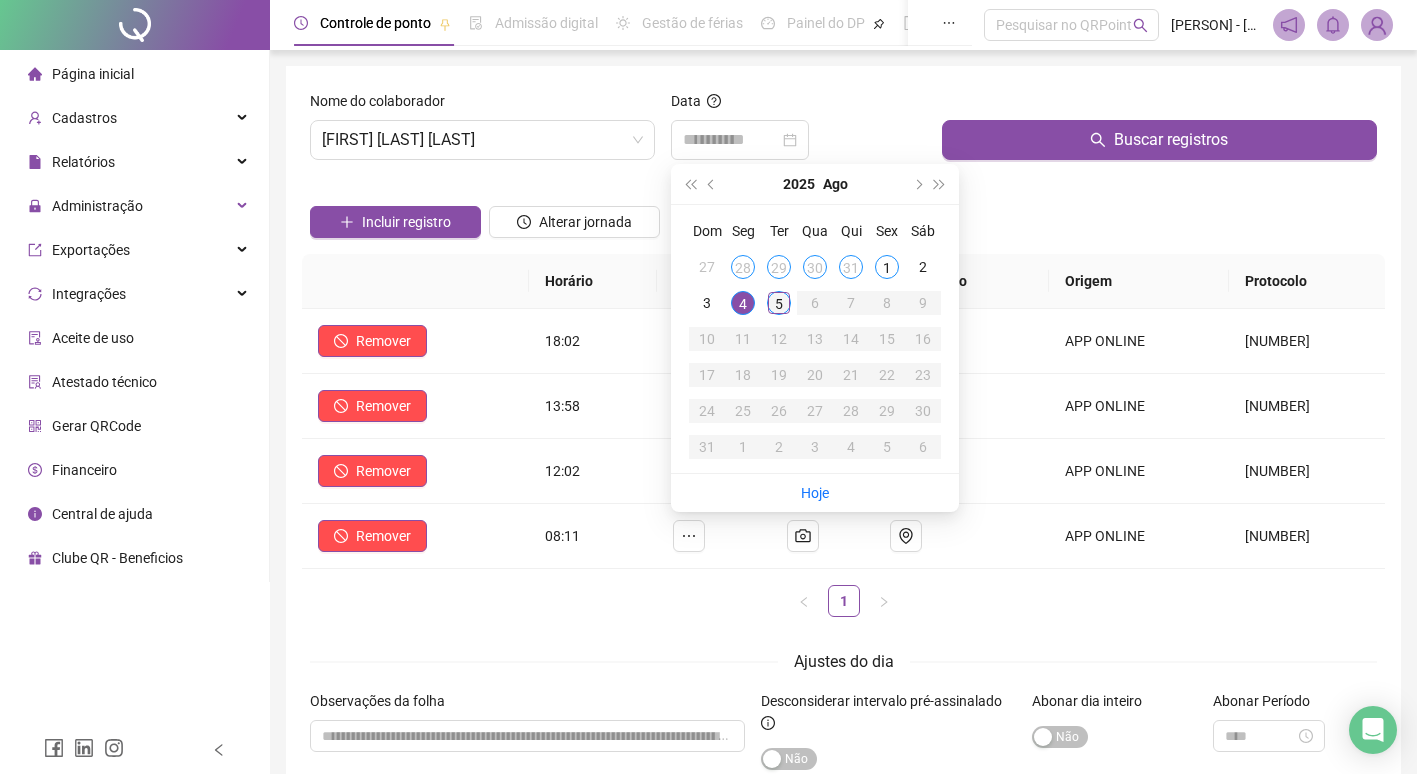 click on "5" at bounding box center [779, 303] 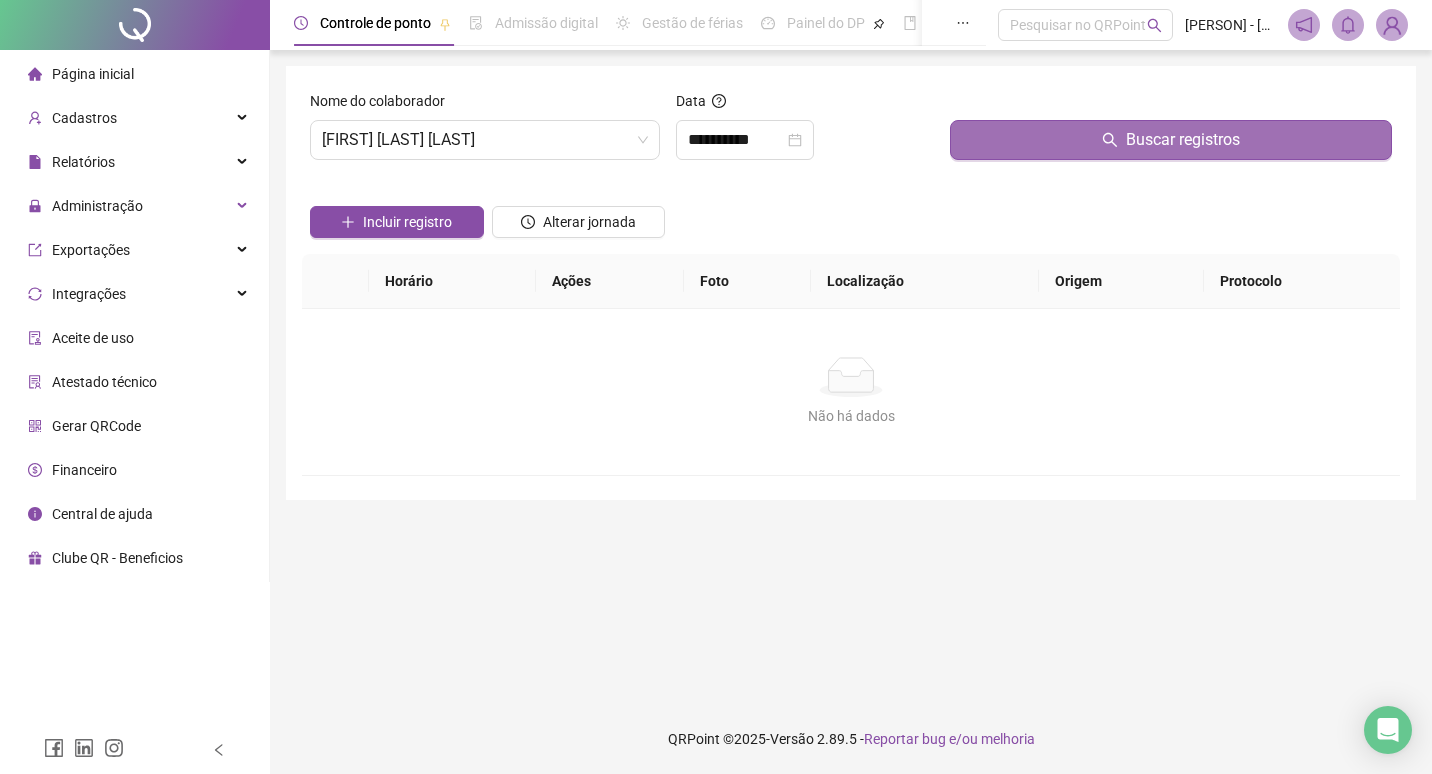 click on "Buscar registros" at bounding box center [1171, 140] 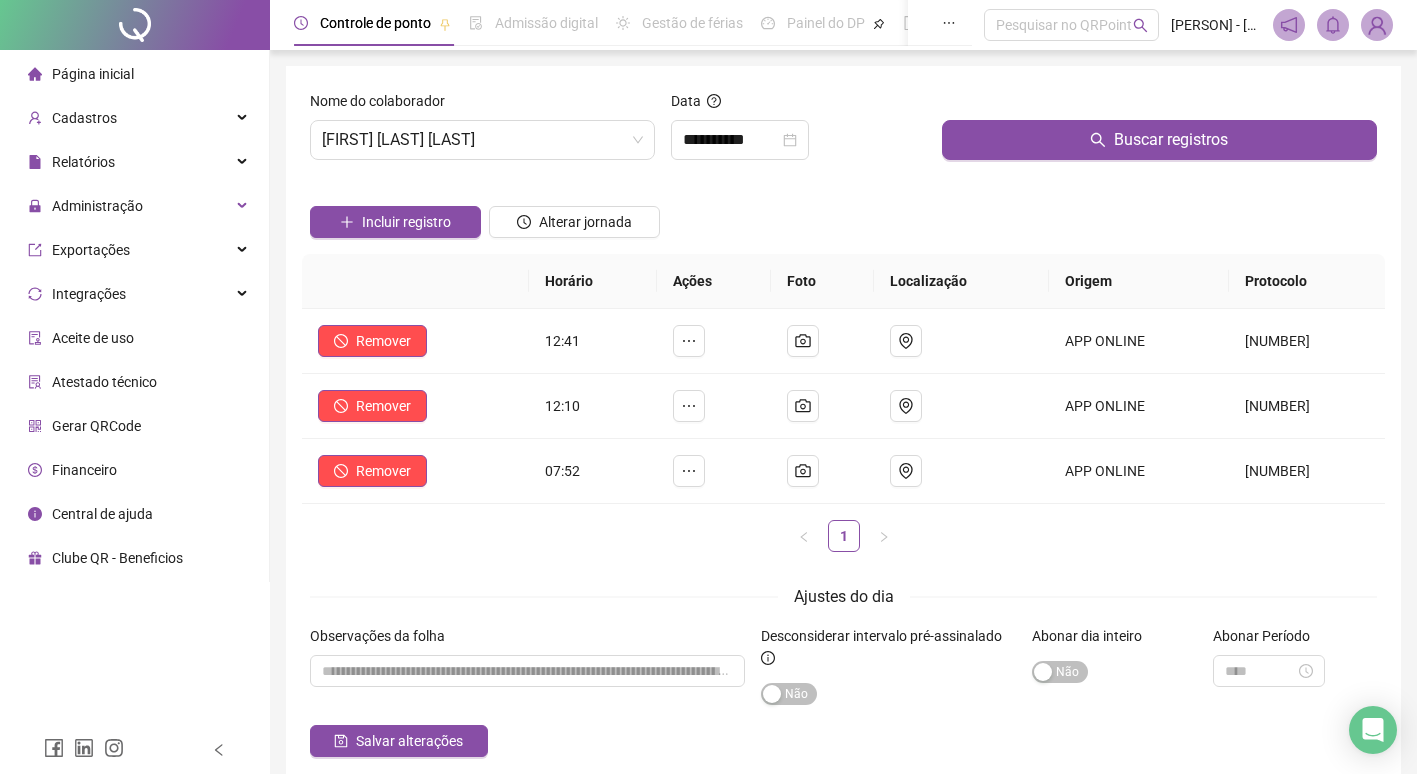 click on "Página inicial" at bounding box center (93, 74) 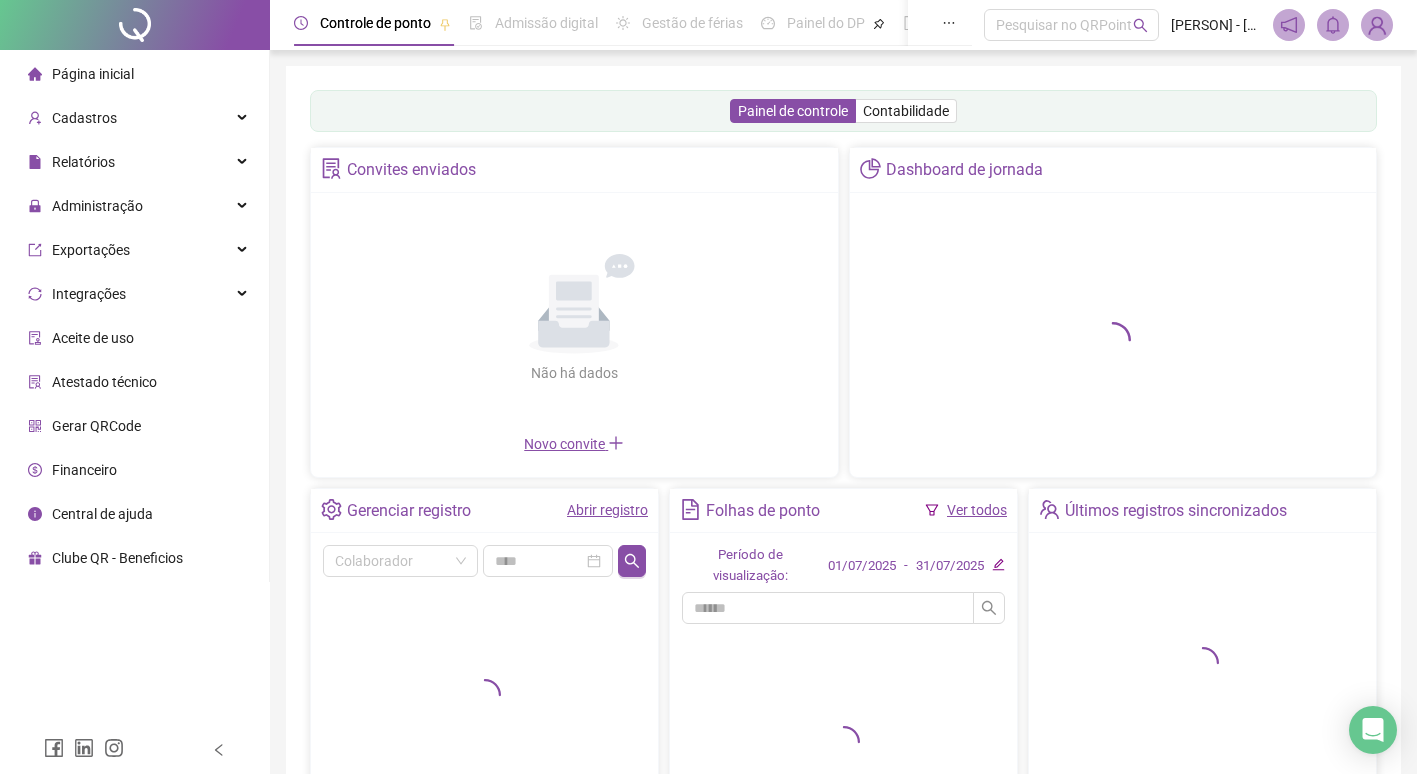 click at bounding box center (1377, 25) 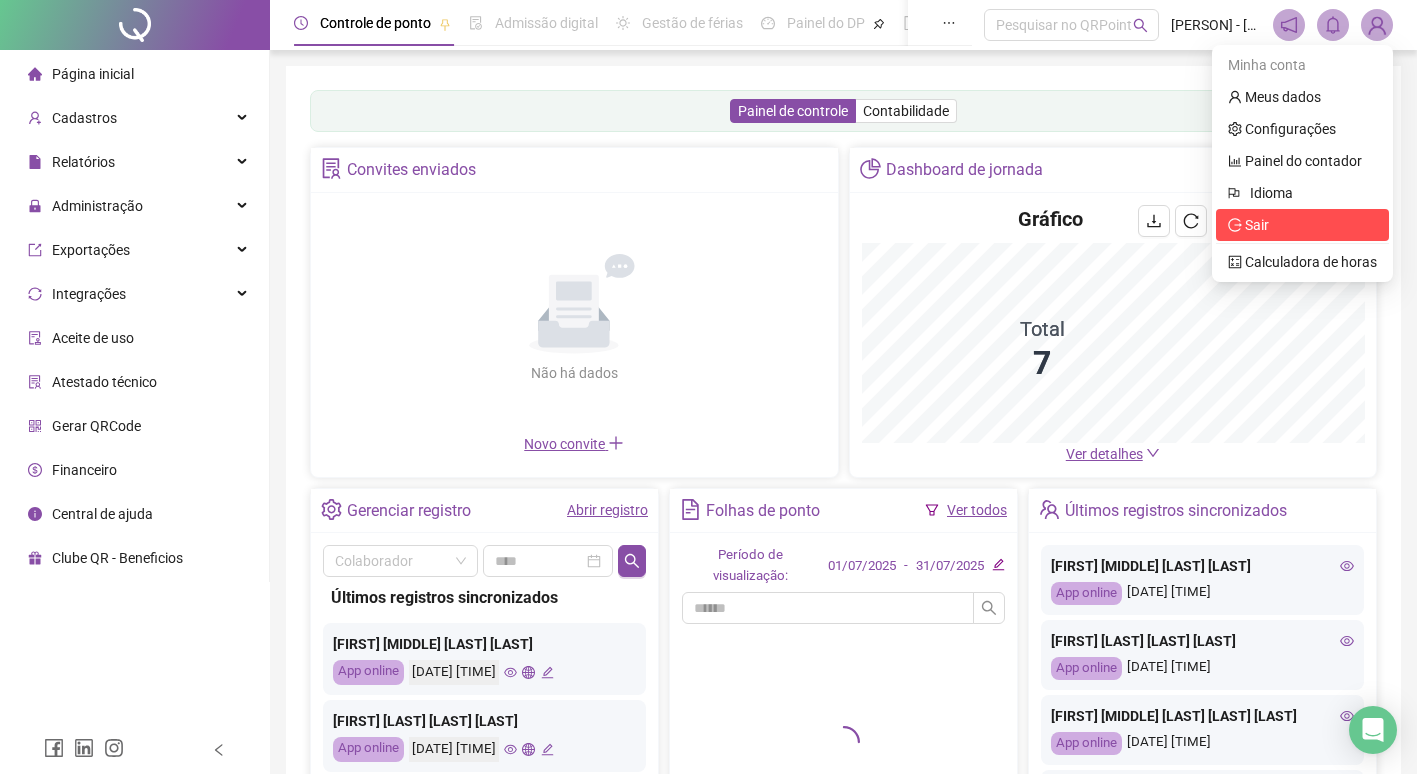 click on "Sair" at bounding box center [1302, 225] 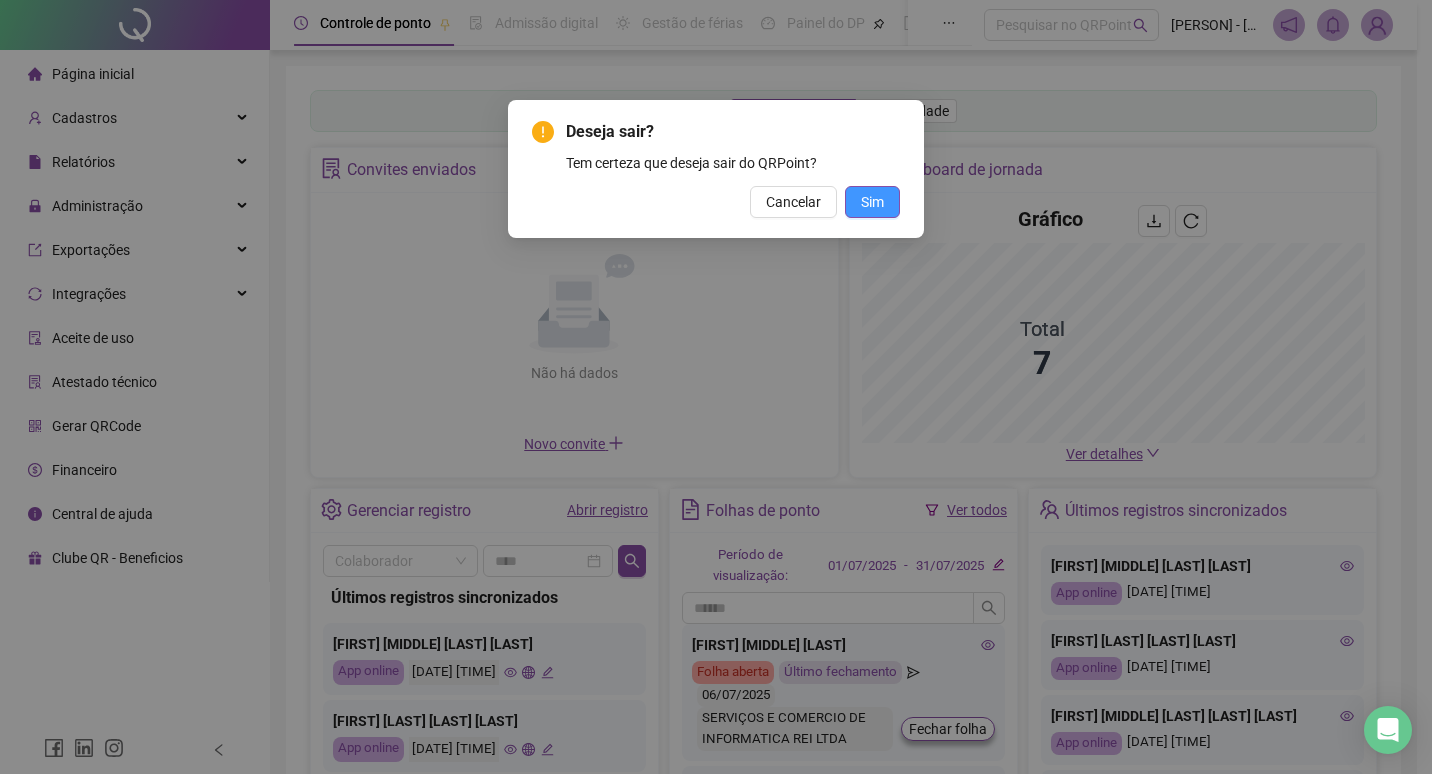 click on "Sim" at bounding box center [872, 202] 